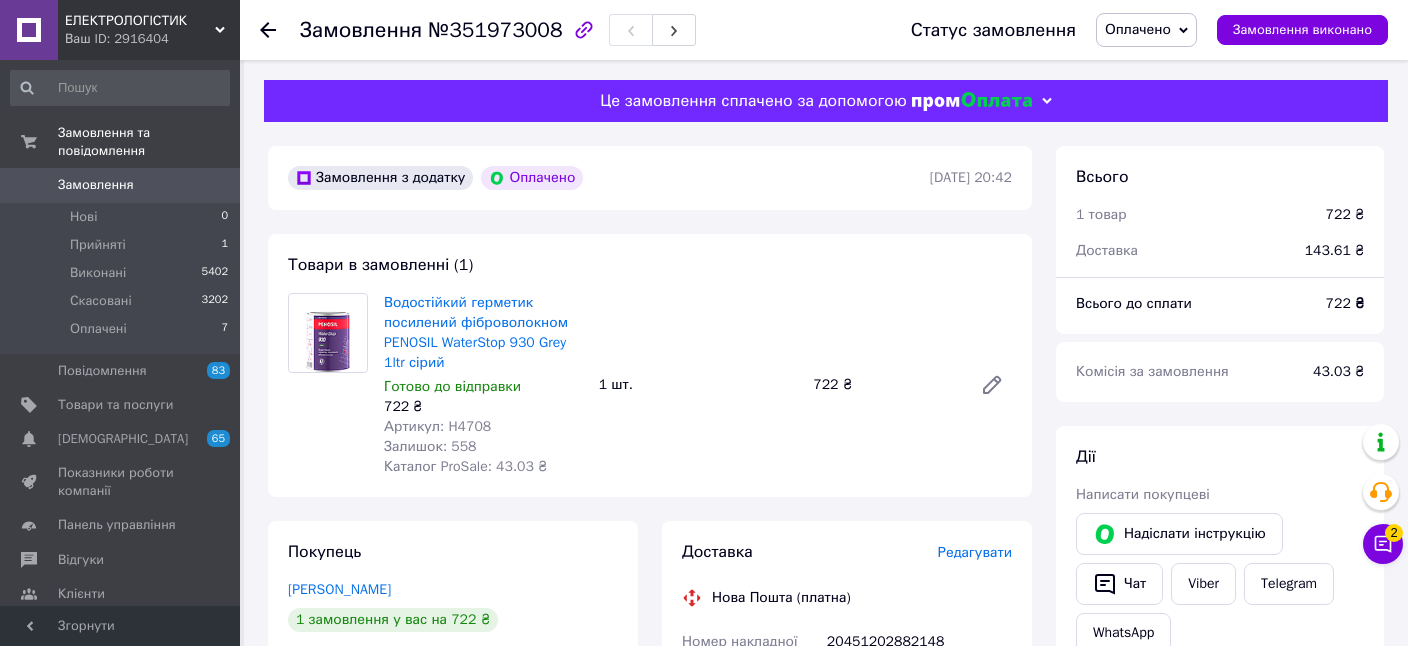 scroll, scrollTop: 634, scrollLeft: 0, axis: vertical 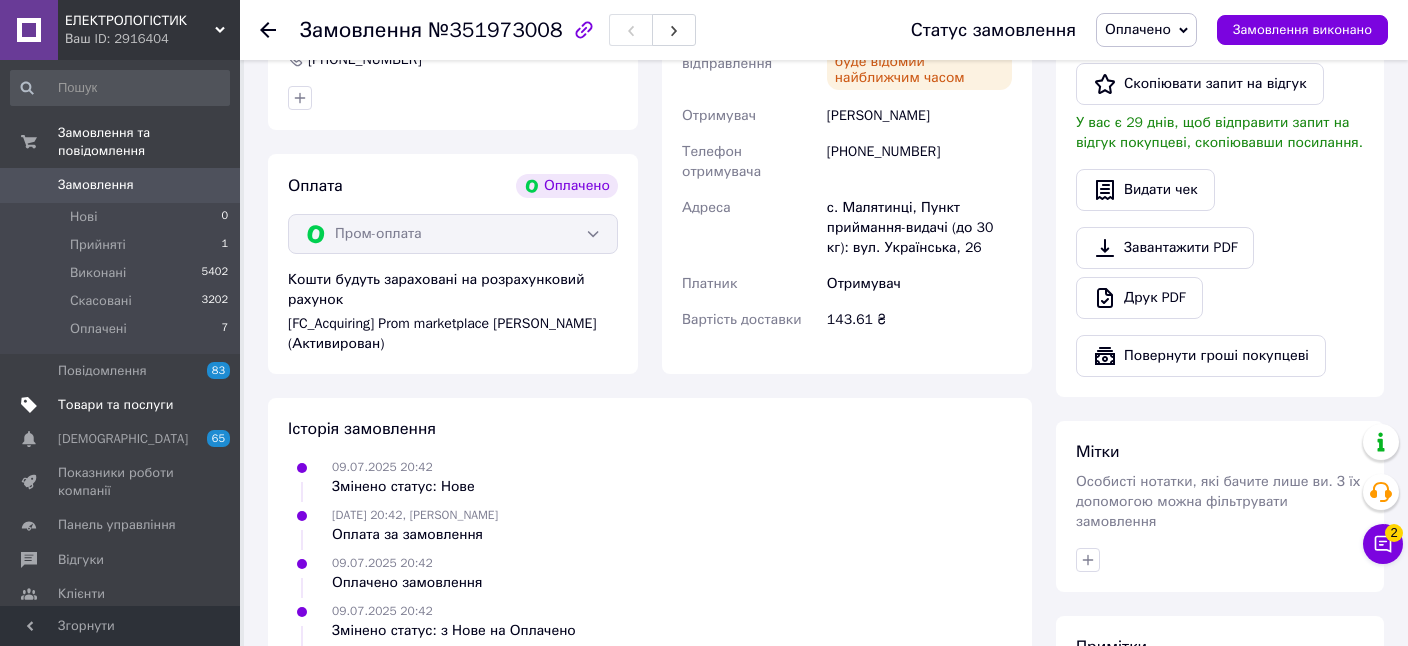 click on "Товари та послуги" at bounding box center [115, 405] 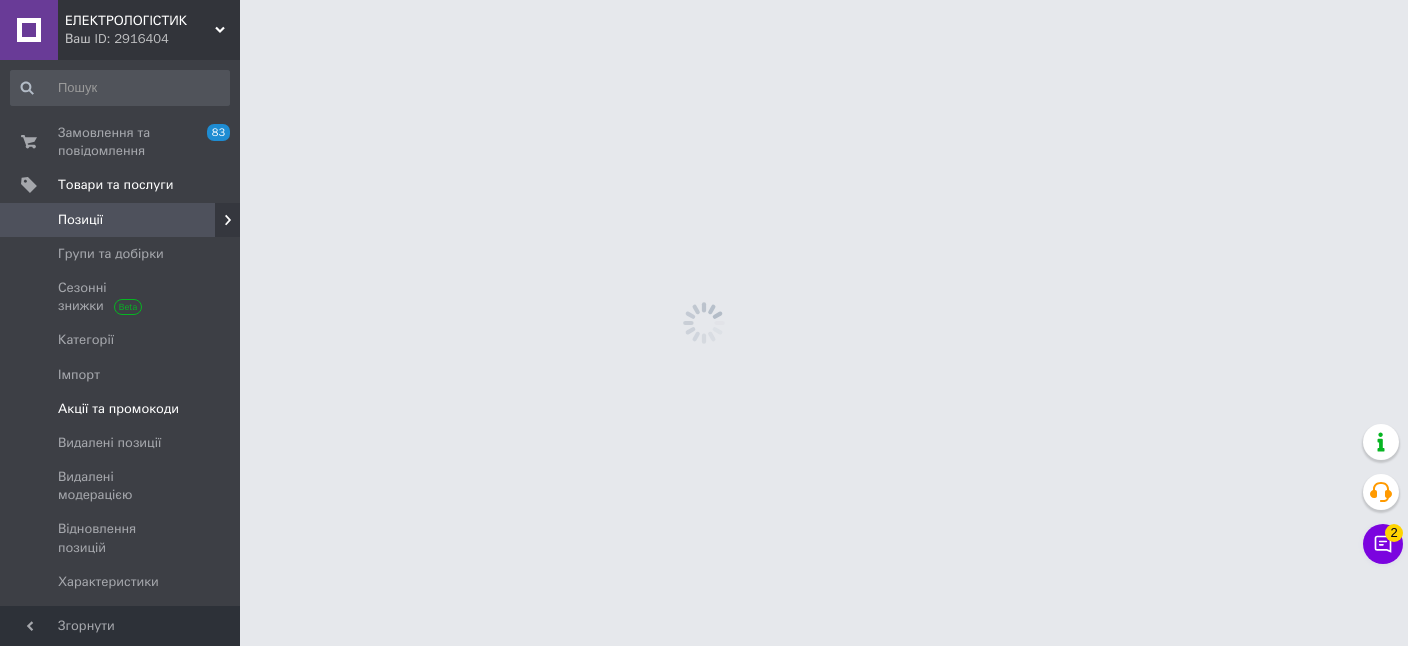 scroll, scrollTop: 0, scrollLeft: 0, axis: both 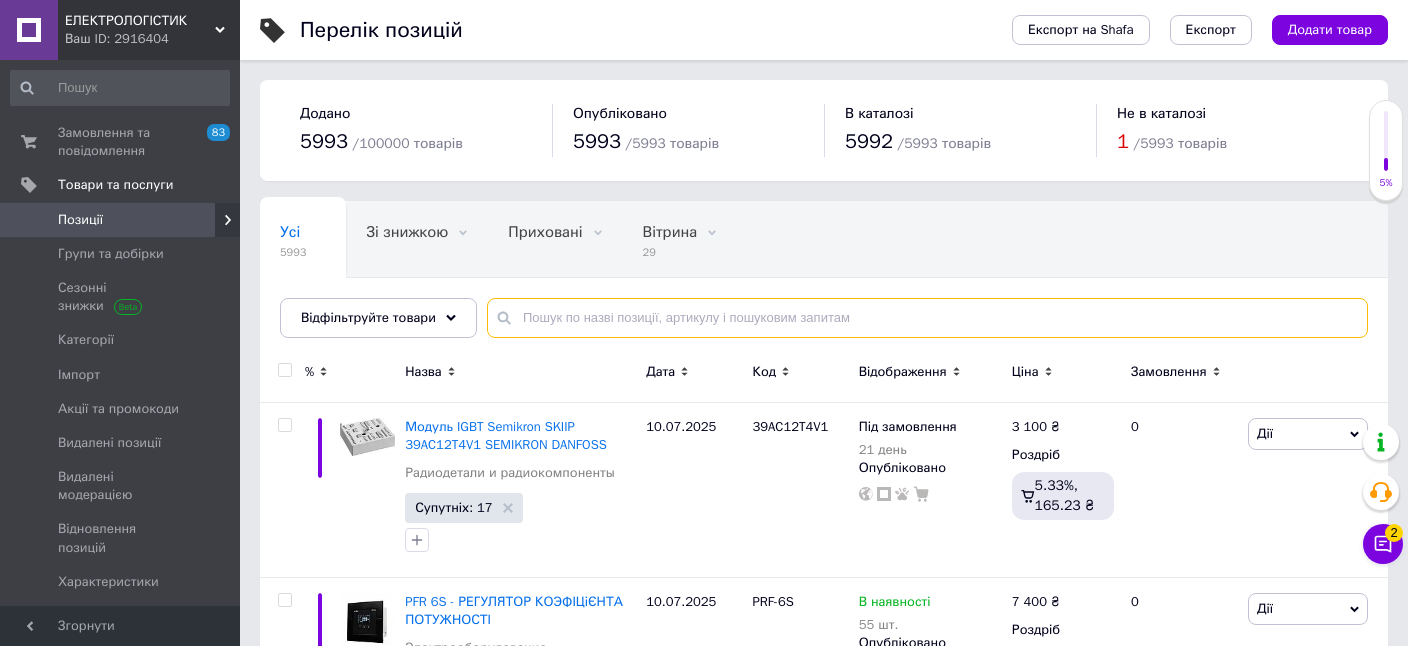 click at bounding box center [927, 318] 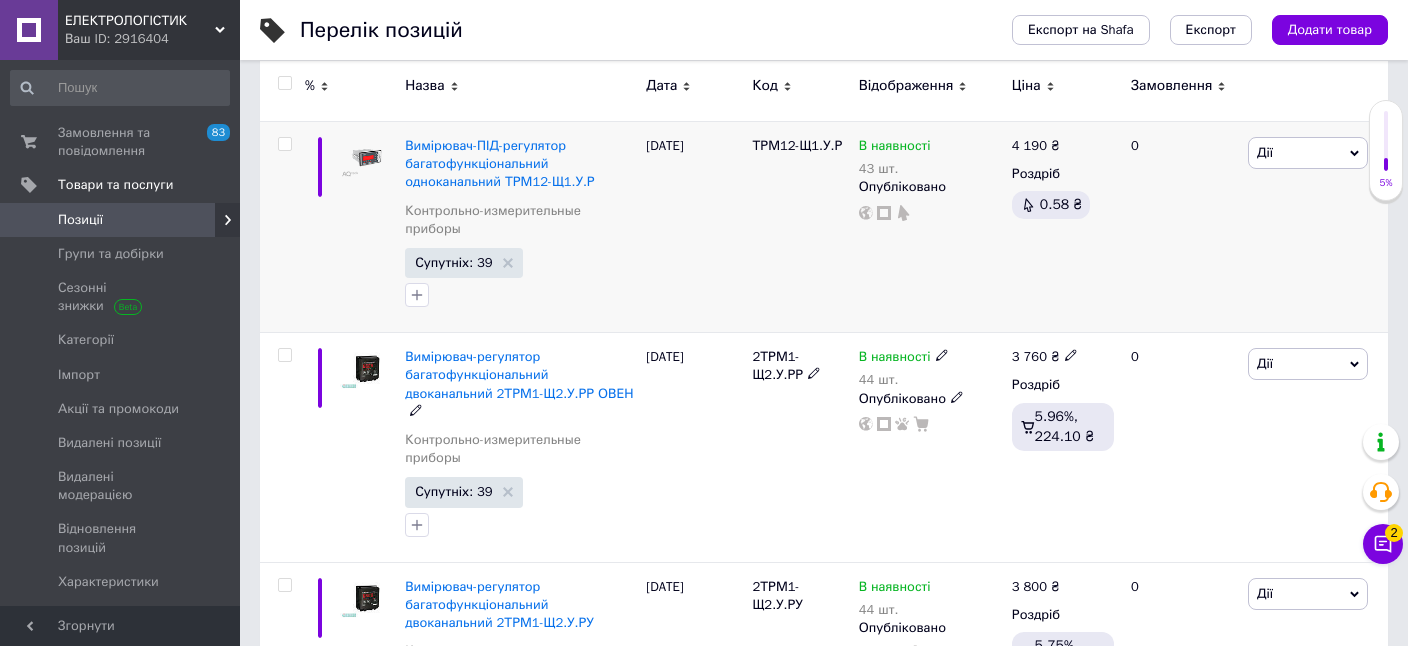 scroll, scrollTop: 0, scrollLeft: 0, axis: both 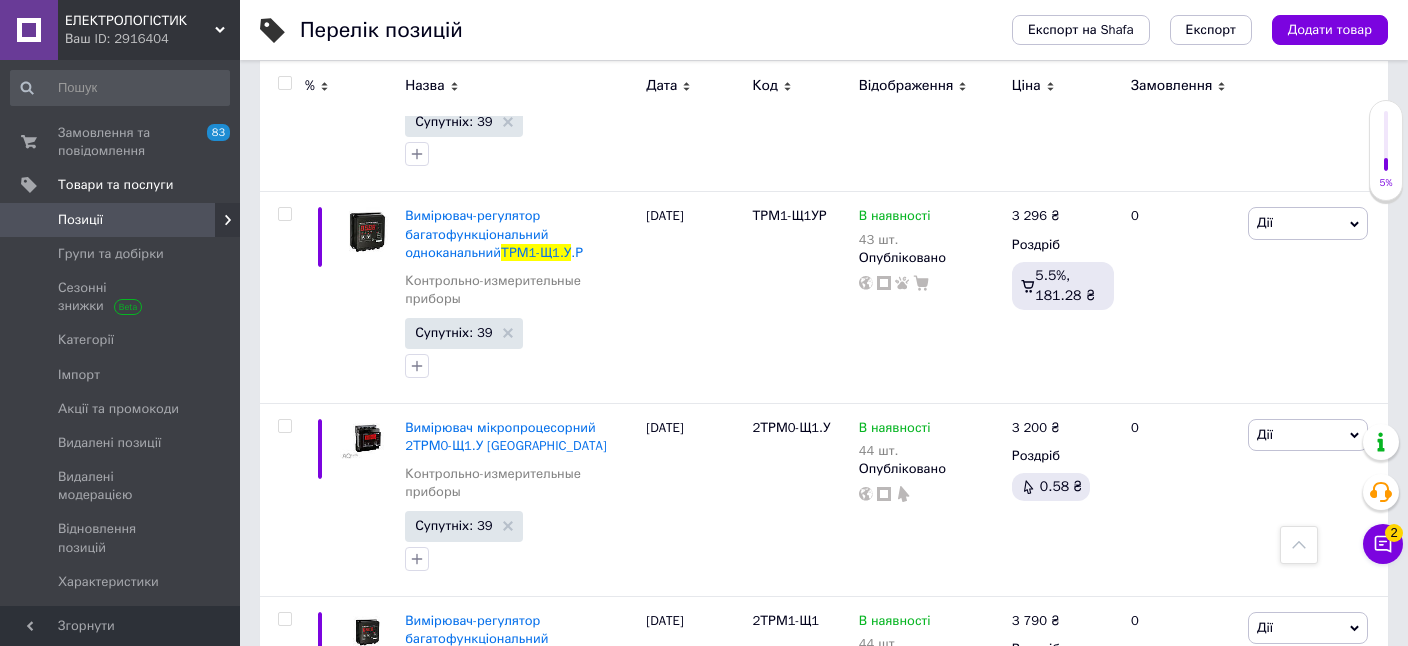 type on "ТРМ1-Щ1.У" 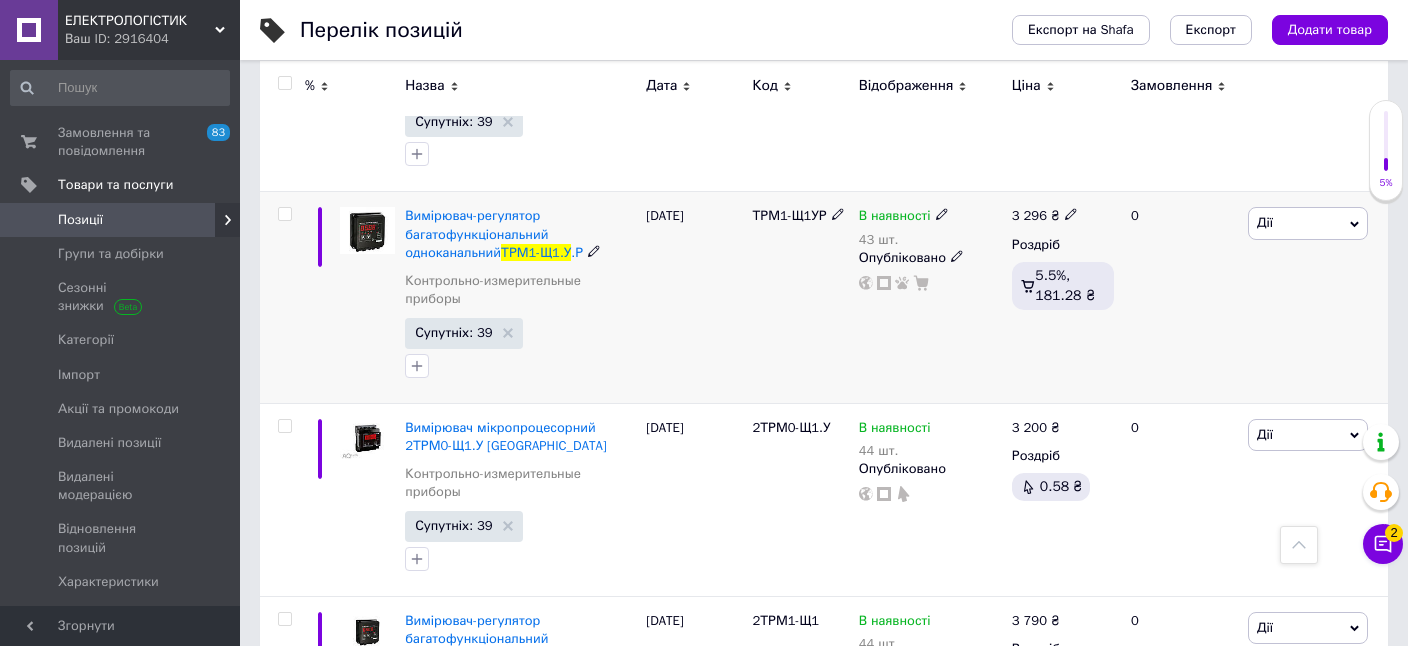 click 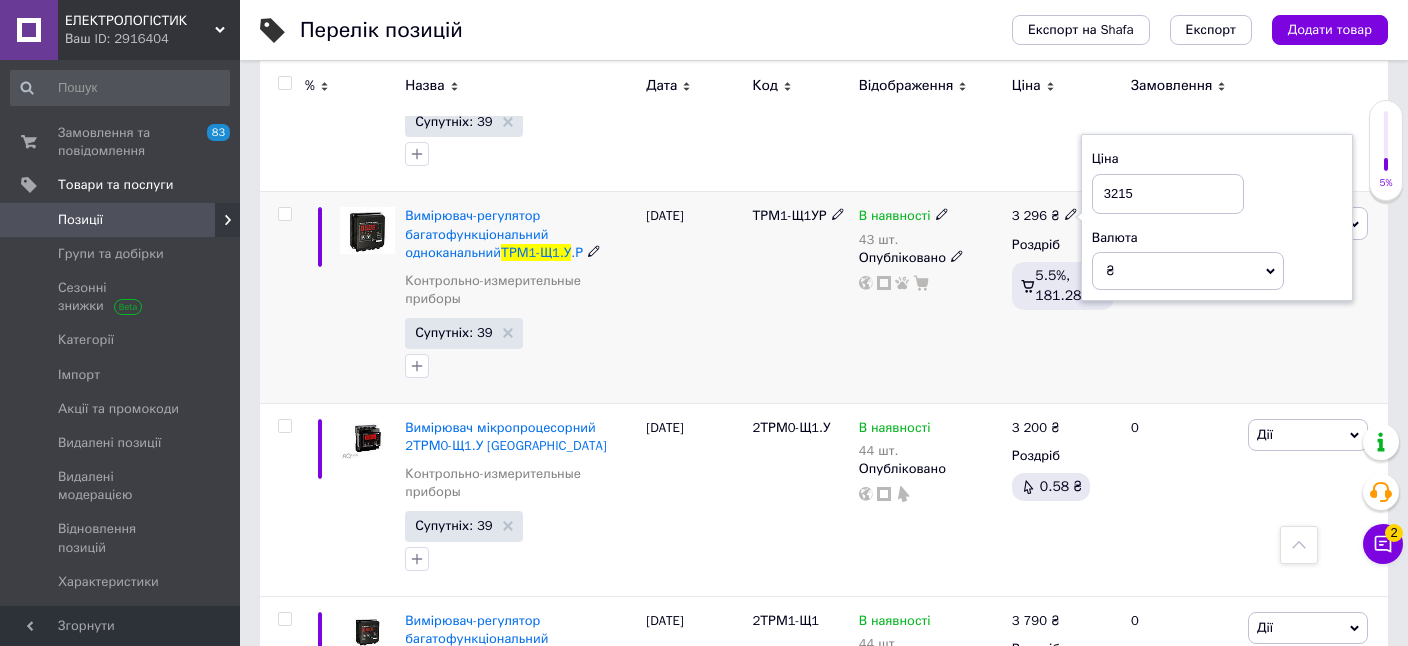 type on "3215" 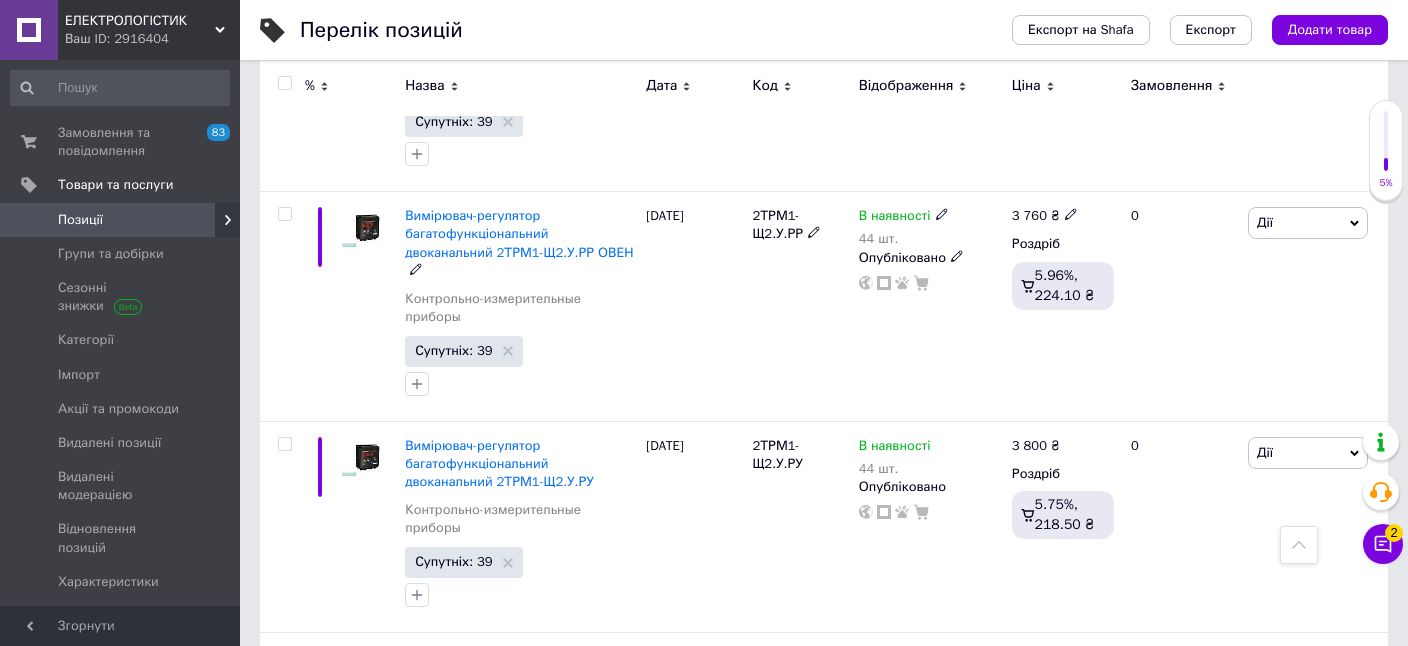 scroll, scrollTop: 0, scrollLeft: 0, axis: both 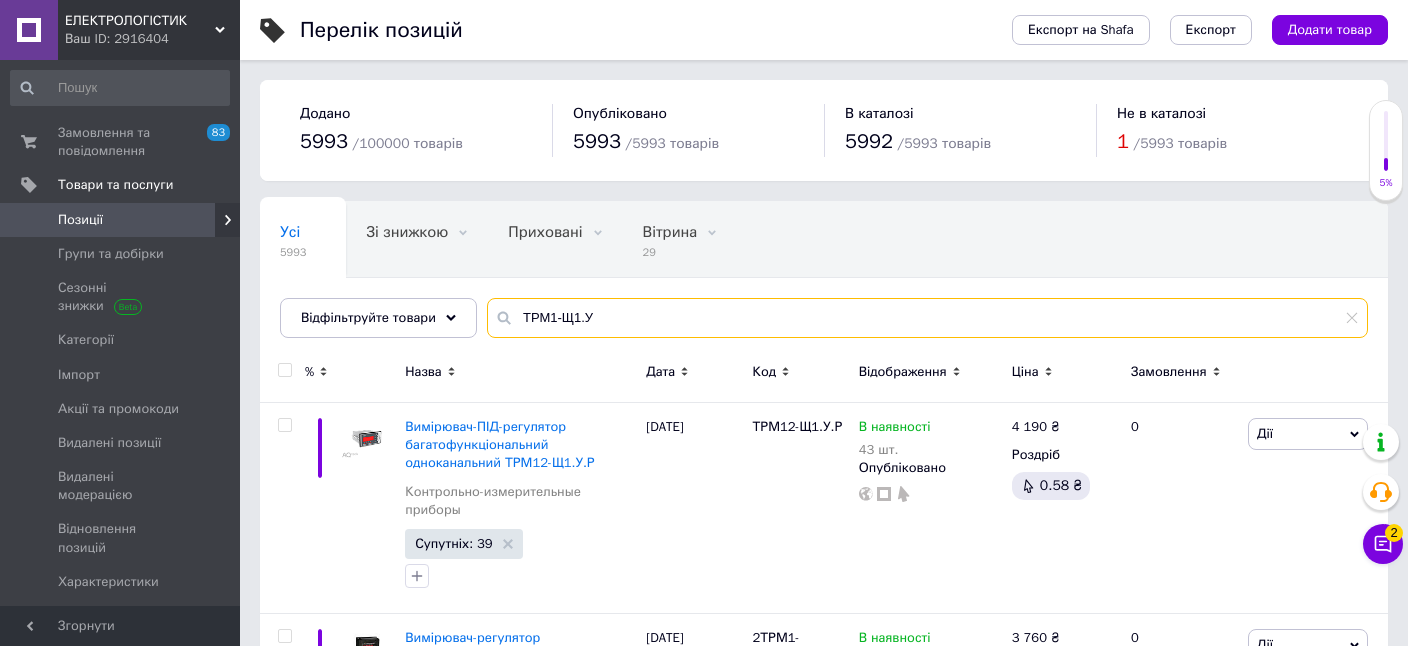 click on "ТРМ1-Щ1.У" at bounding box center (927, 318) 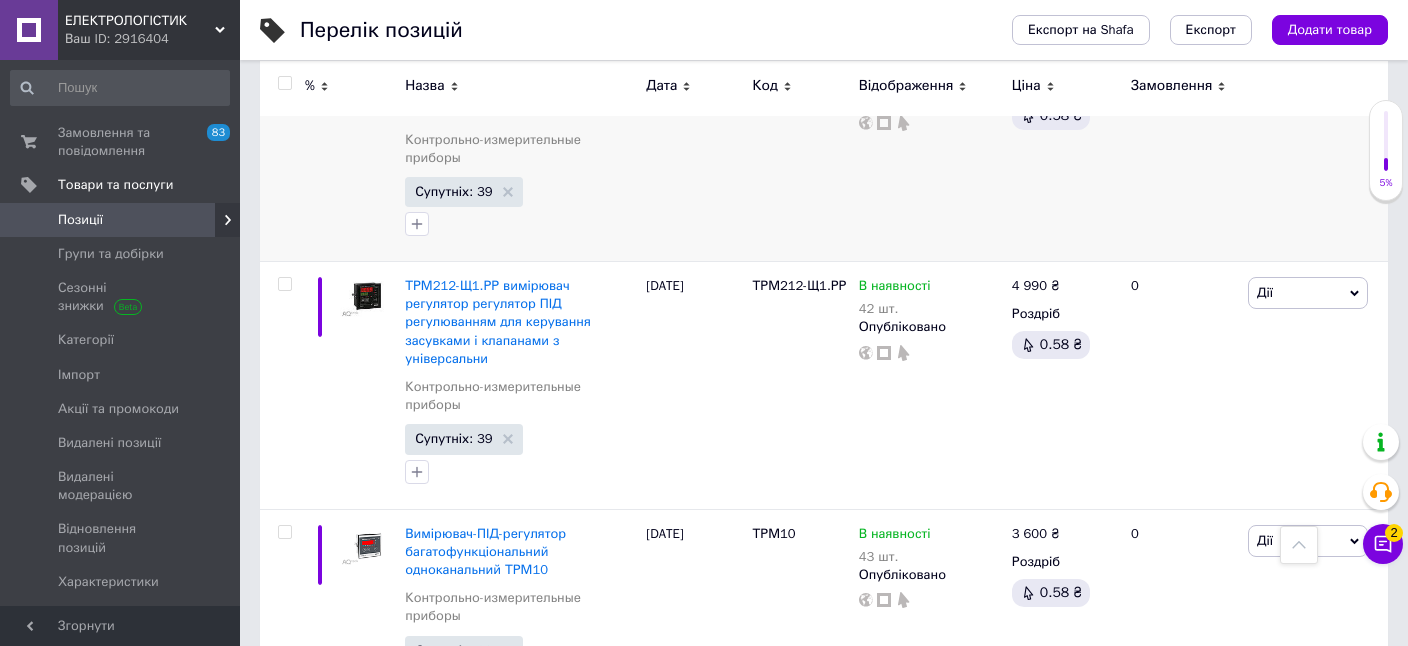 scroll, scrollTop: 1619, scrollLeft: 0, axis: vertical 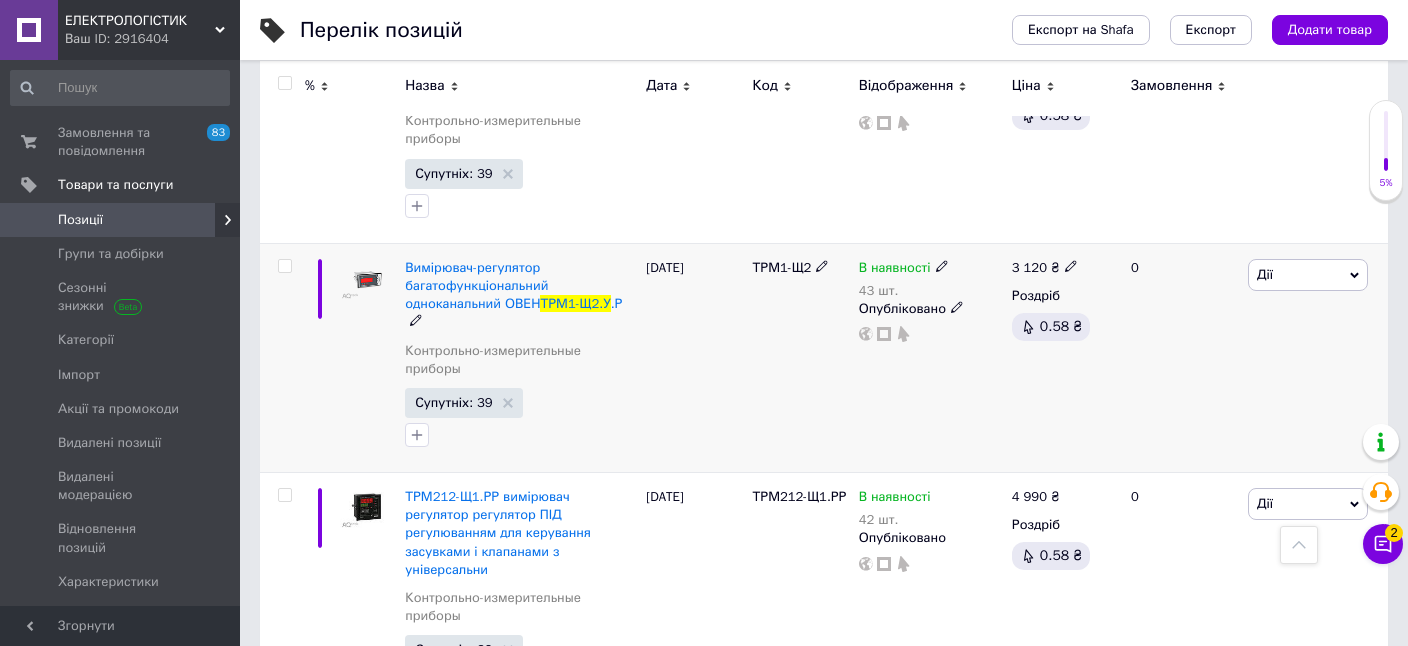 type on "ТРМ1-Щ2.У" 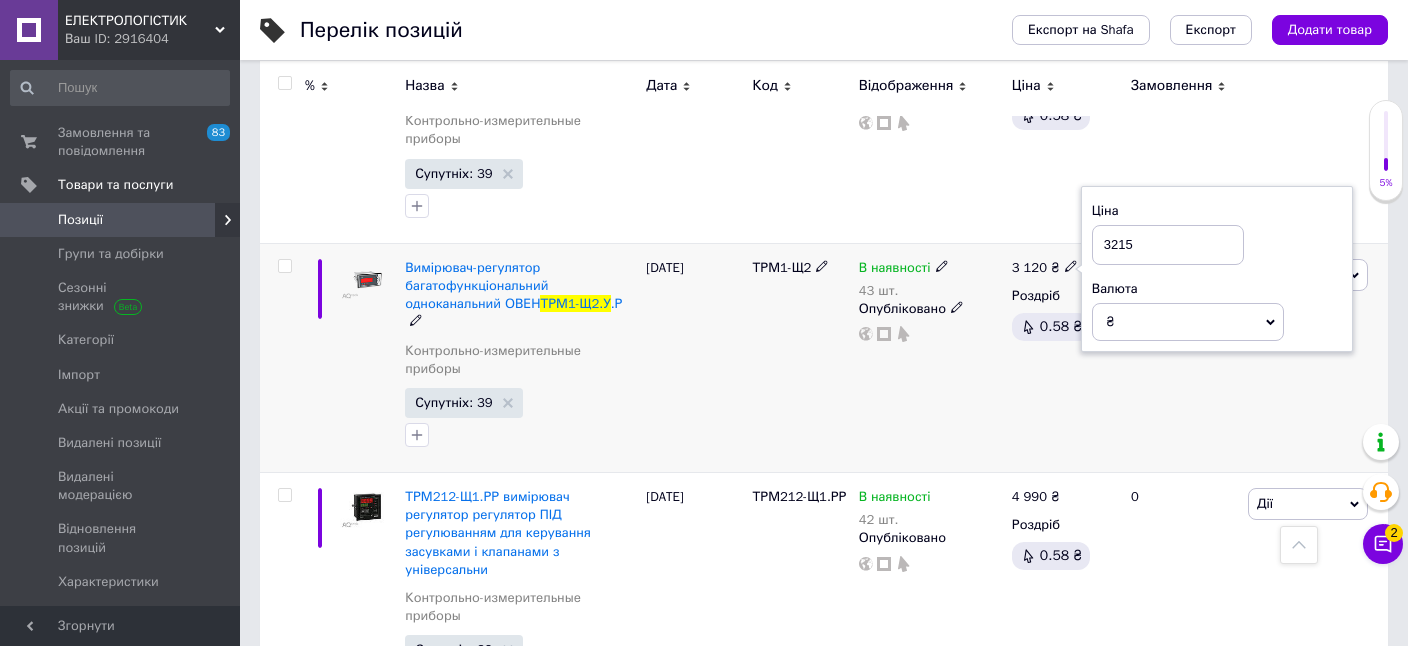 type on "3215" 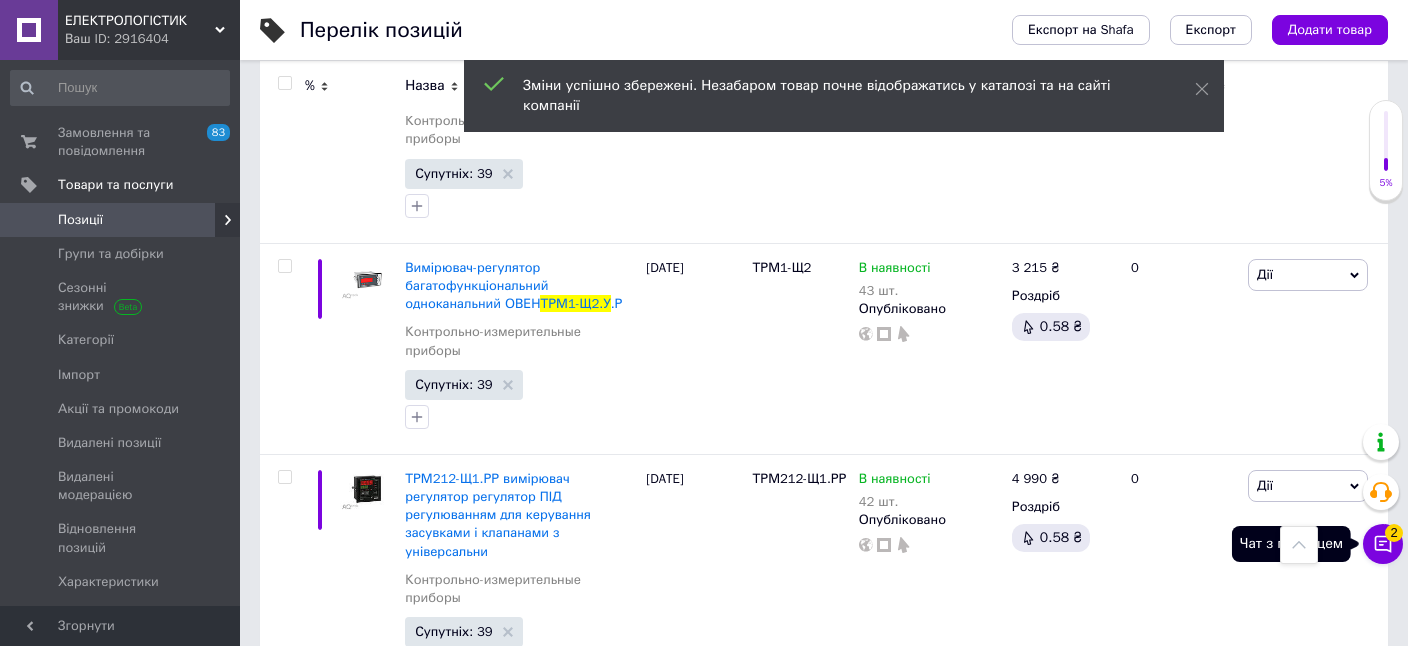 click 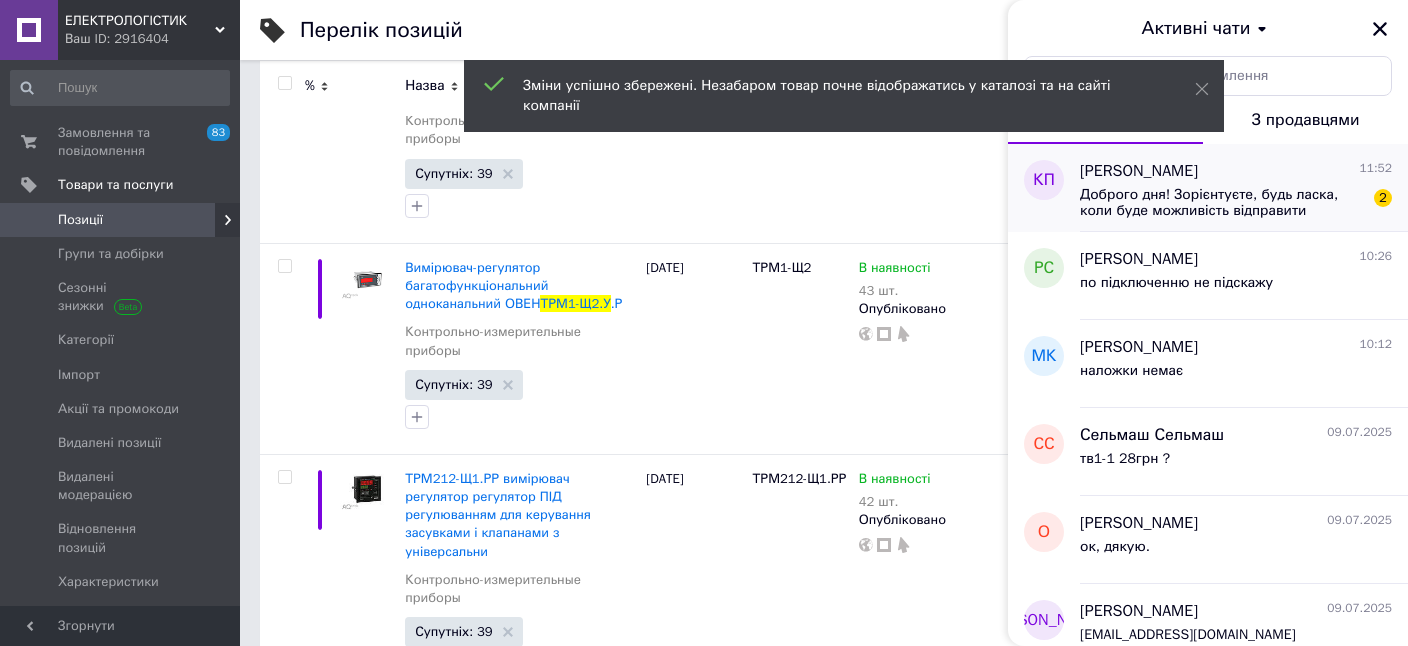 click on "Доброго дня!
Зорієнтуєте, будь ласка, коли буде можливість відправити замовлення?" at bounding box center [1222, 203] 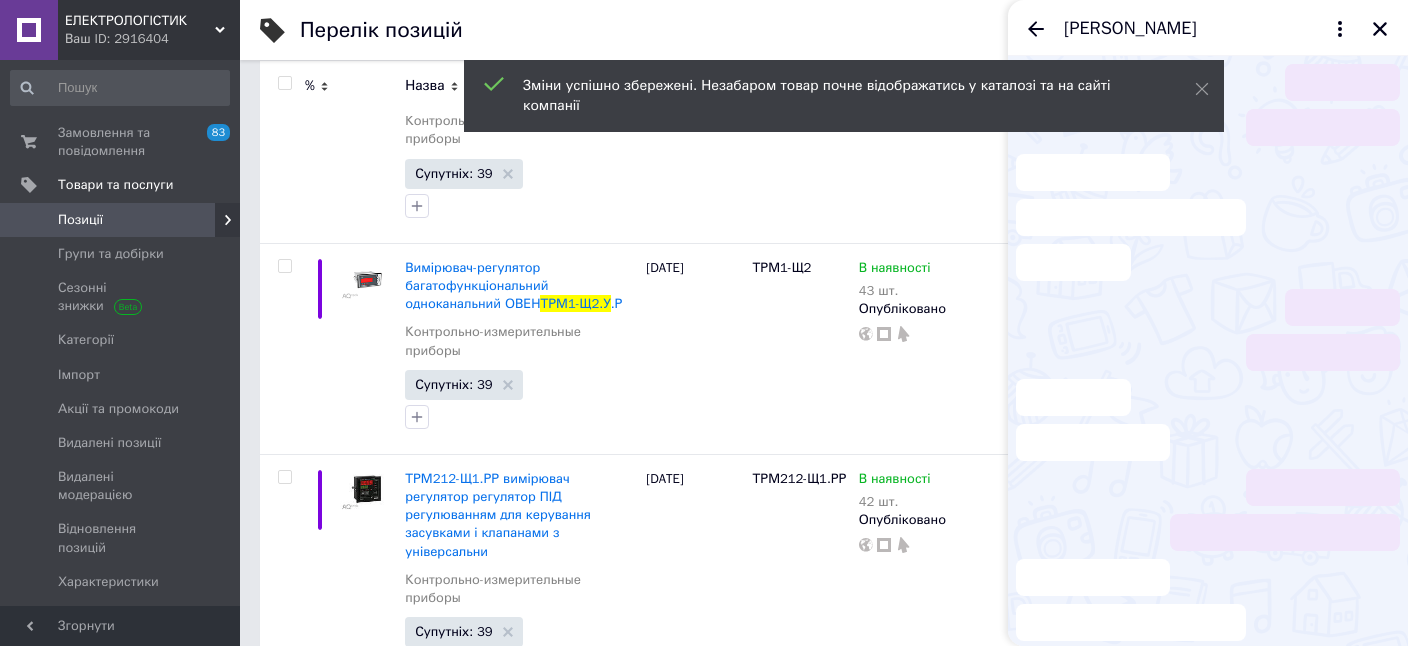 scroll, scrollTop: 61, scrollLeft: 0, axis: vertical 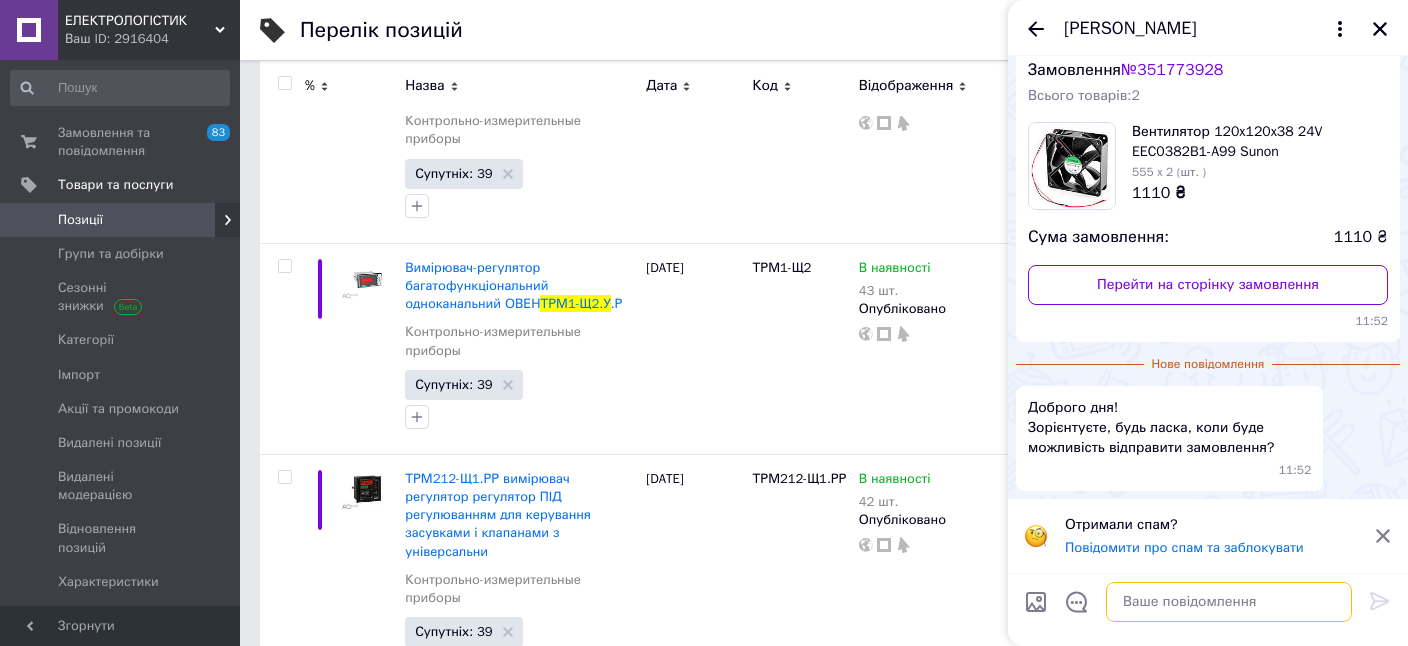 click at bounding box center [1229, 602] 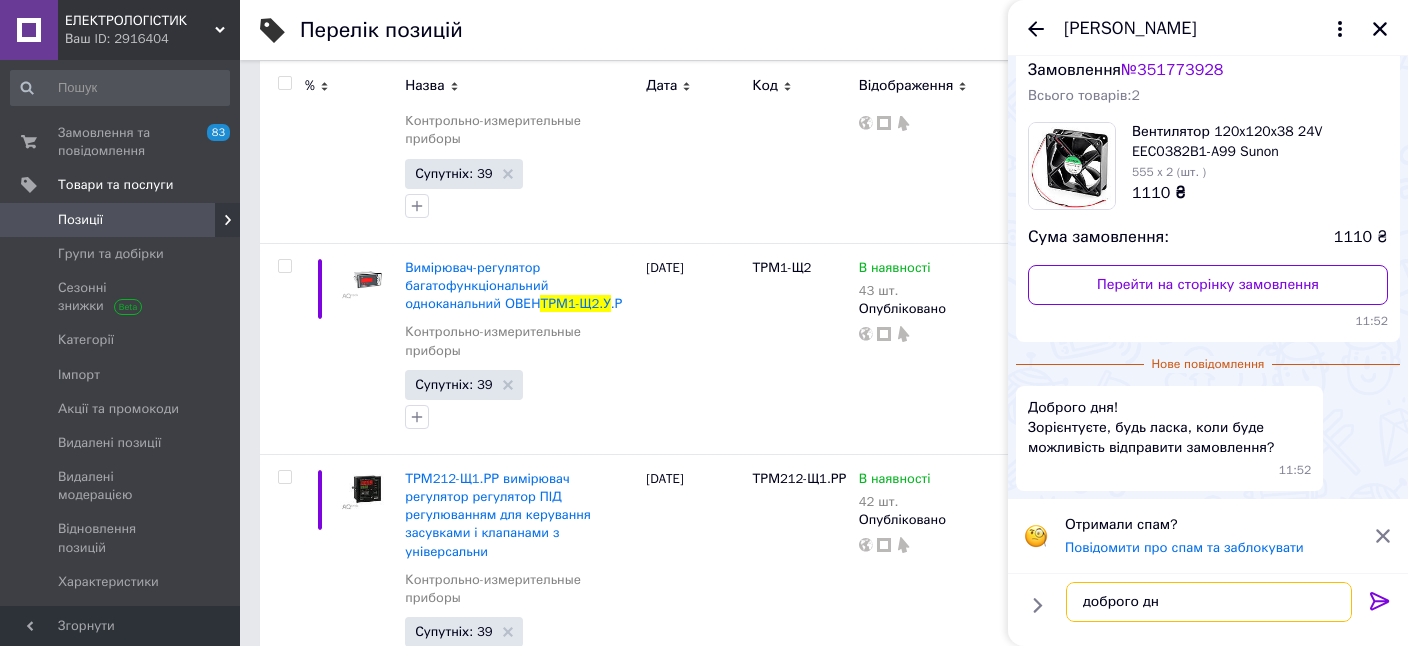 type on "доброго дня" 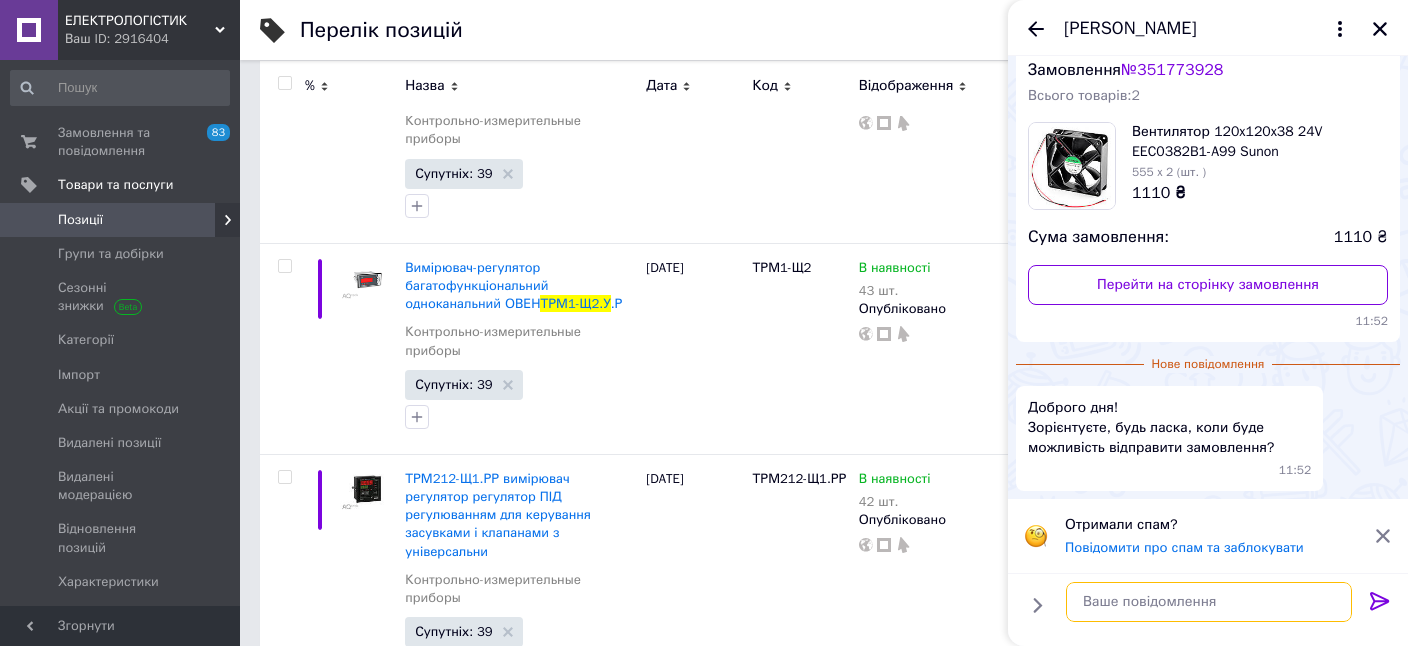 scroll, scrollTop: 4, scrollLeft: 0, axis: vertical 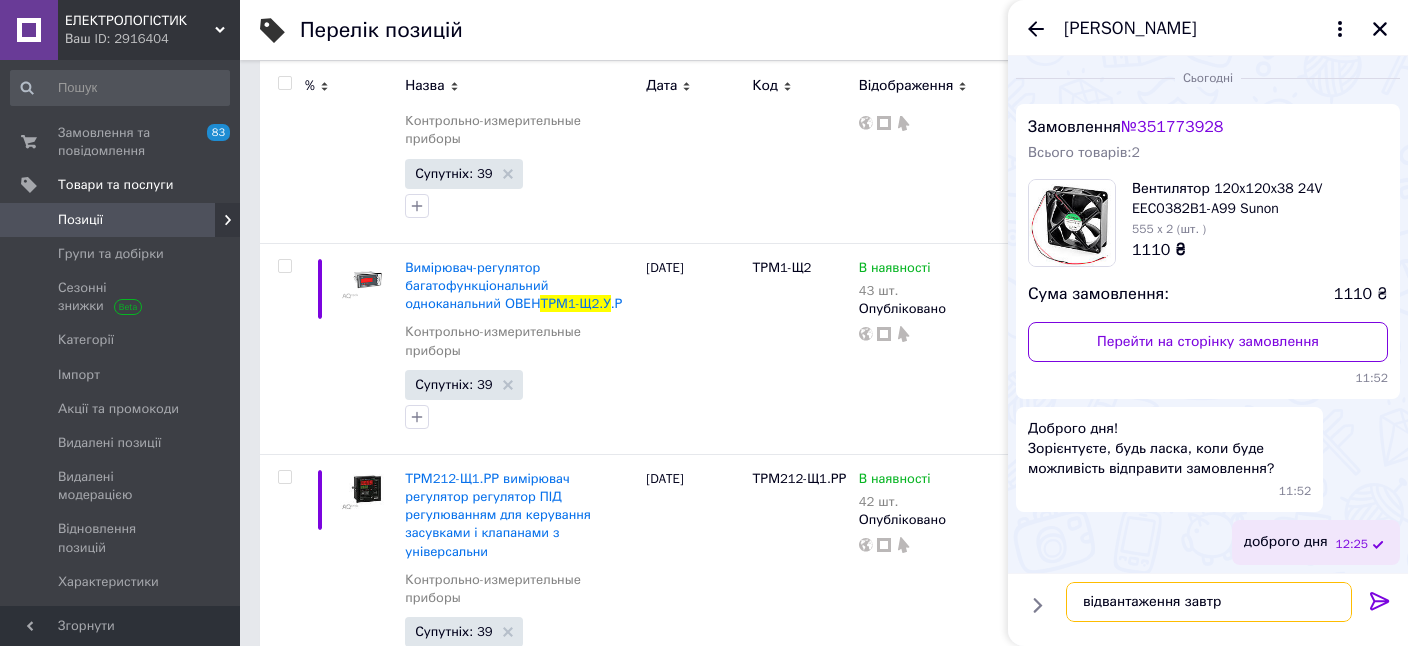 type on "відвантаження завтра" 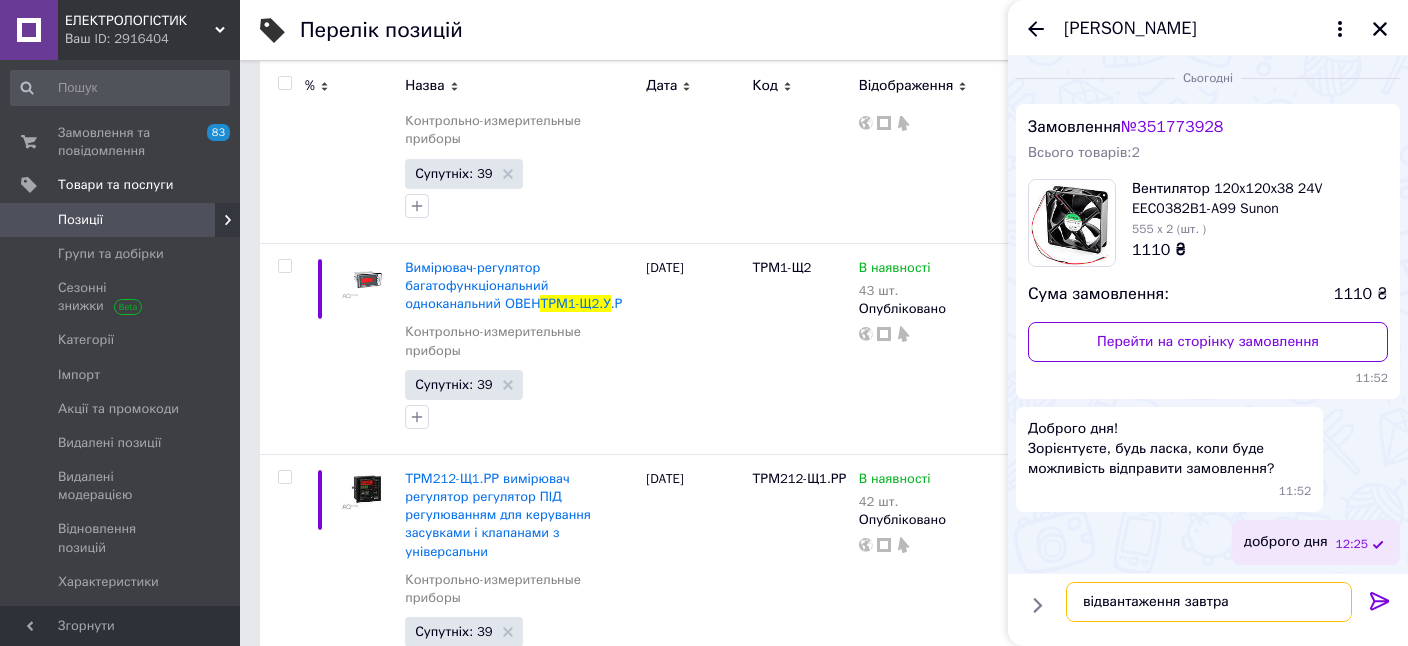type 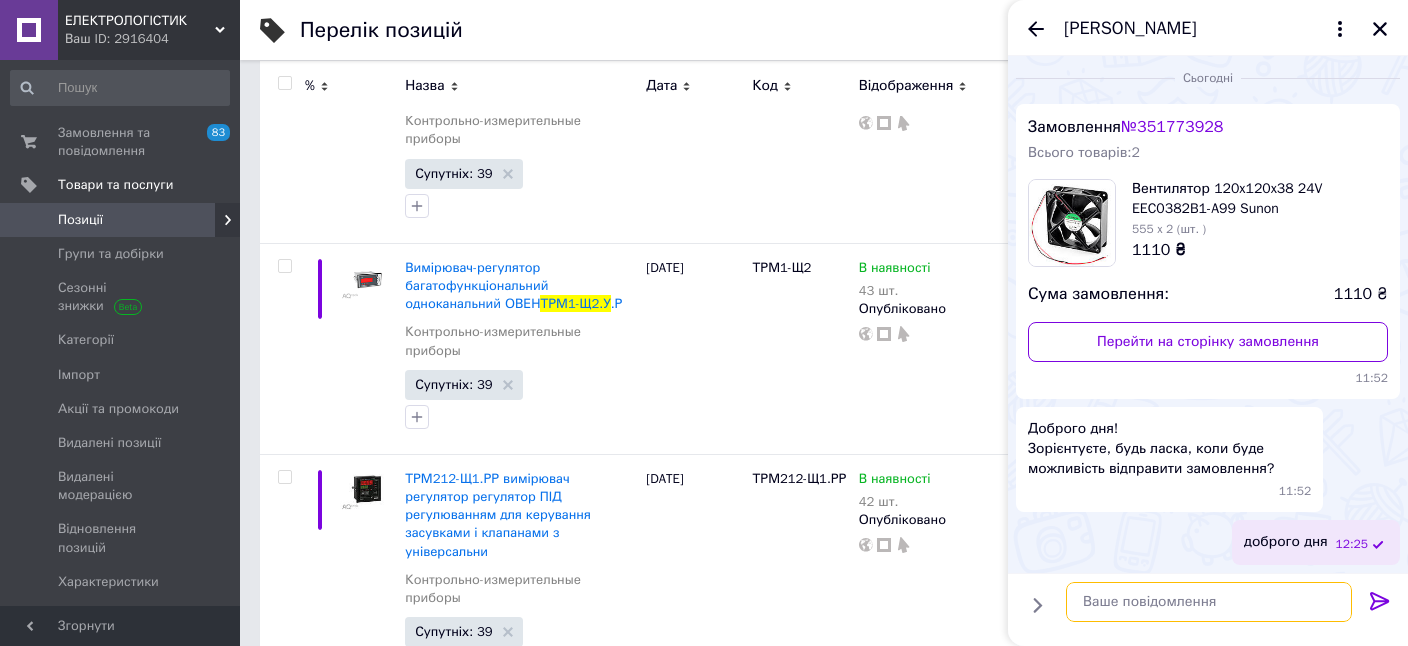 scroll, scrollTop: 56, scrollLeft: 0, axis: vertical 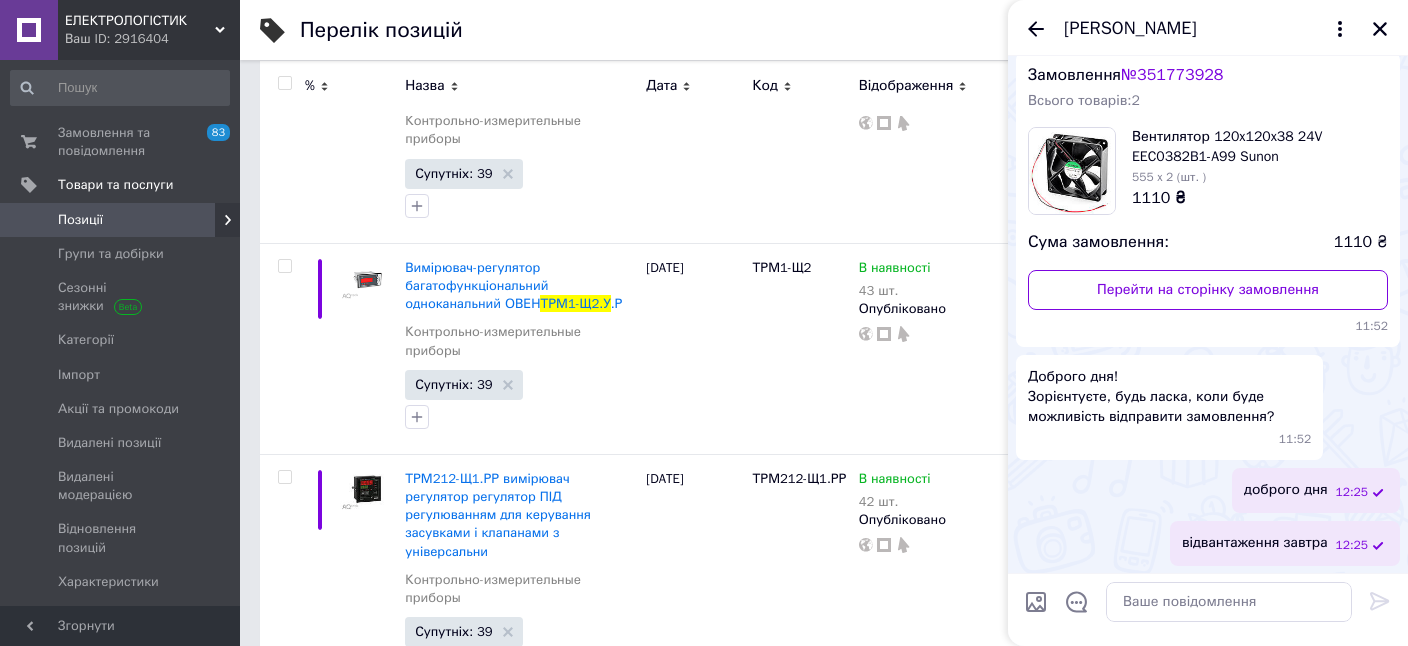 click 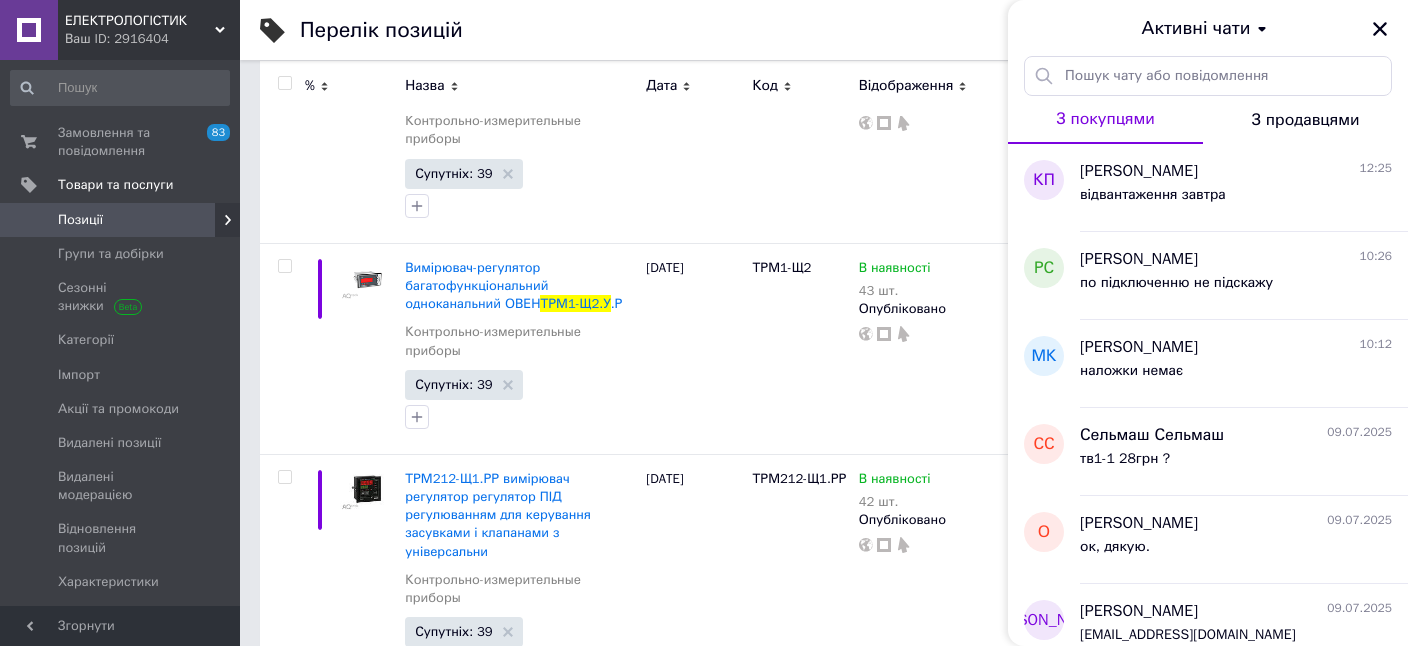 drag, startPoint x: 1377, startPoint y: 28, endPoint x: 1338, endPoint y: 40, distance: 40.804413 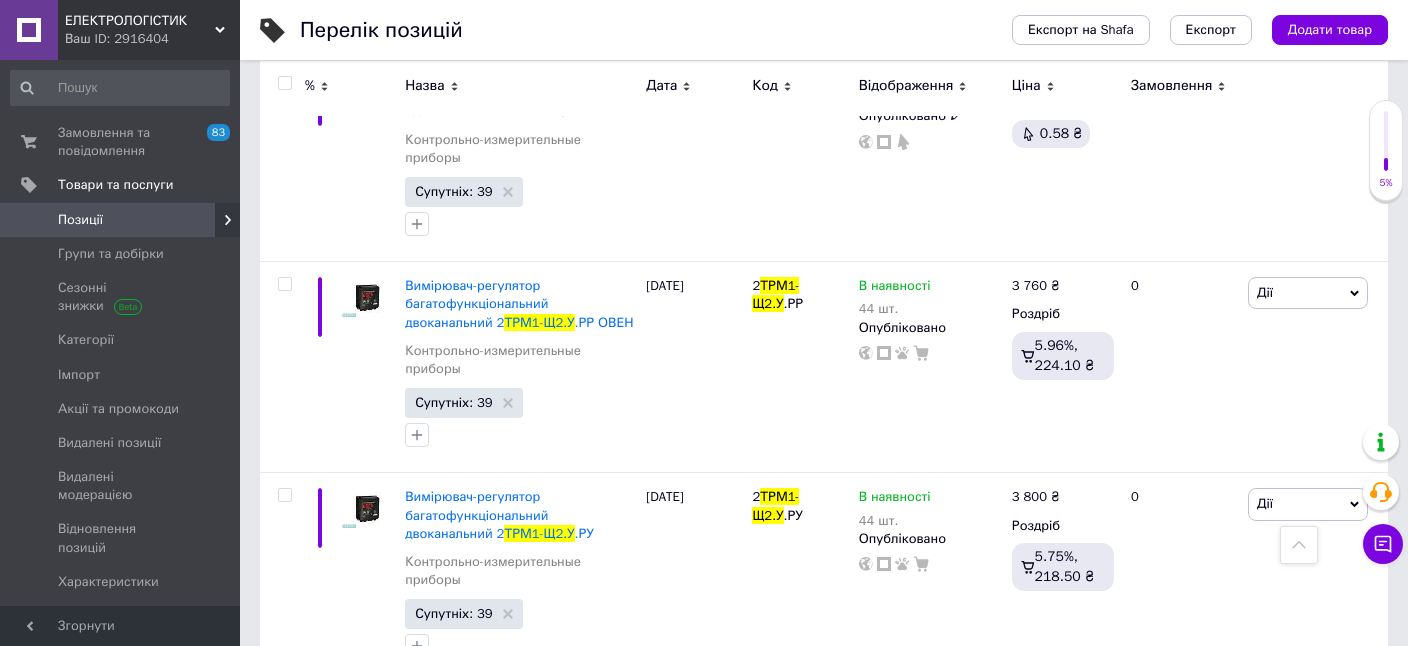 scroll, scrollTop: 0, scrollLeft: 0, axis: both 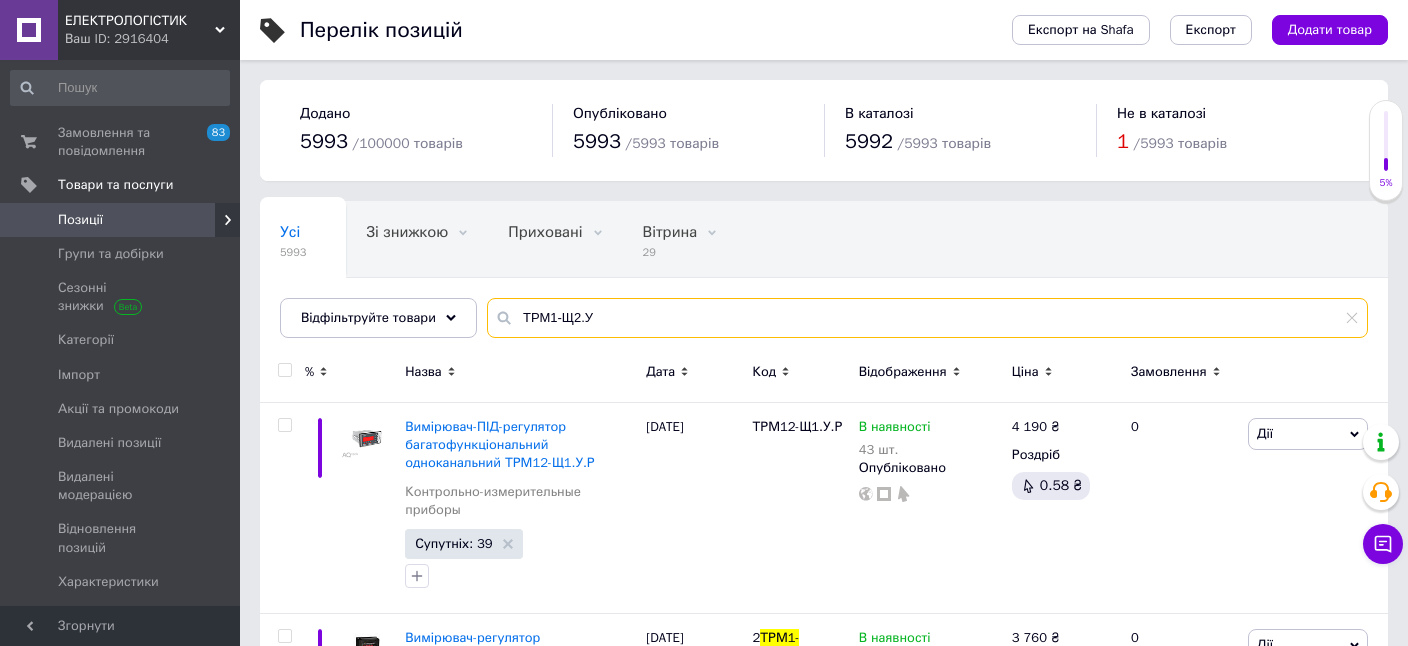 drag, startPoint x: 603, startPoint y: 304, endPoint x: 507, endPoint y: 312, distance: 96.332756 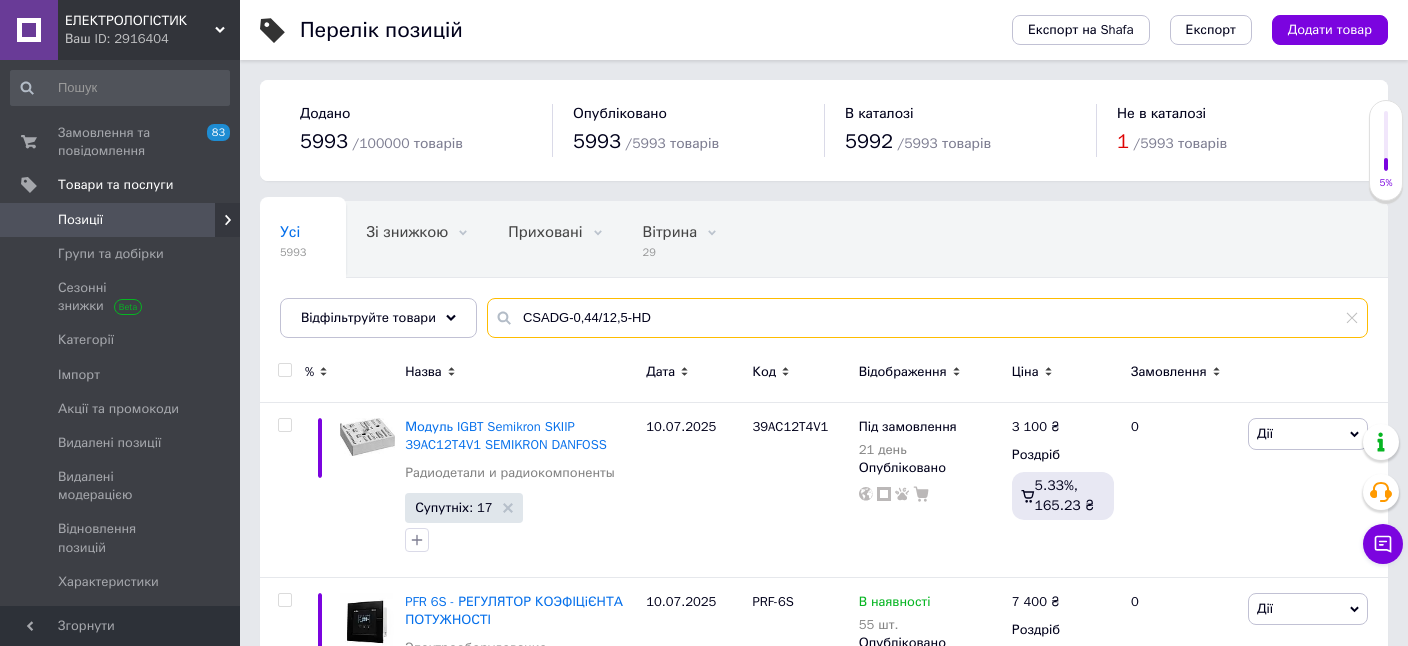 click on "CSADG-0,44/12,5-HD" at bounding box center [927, 318] 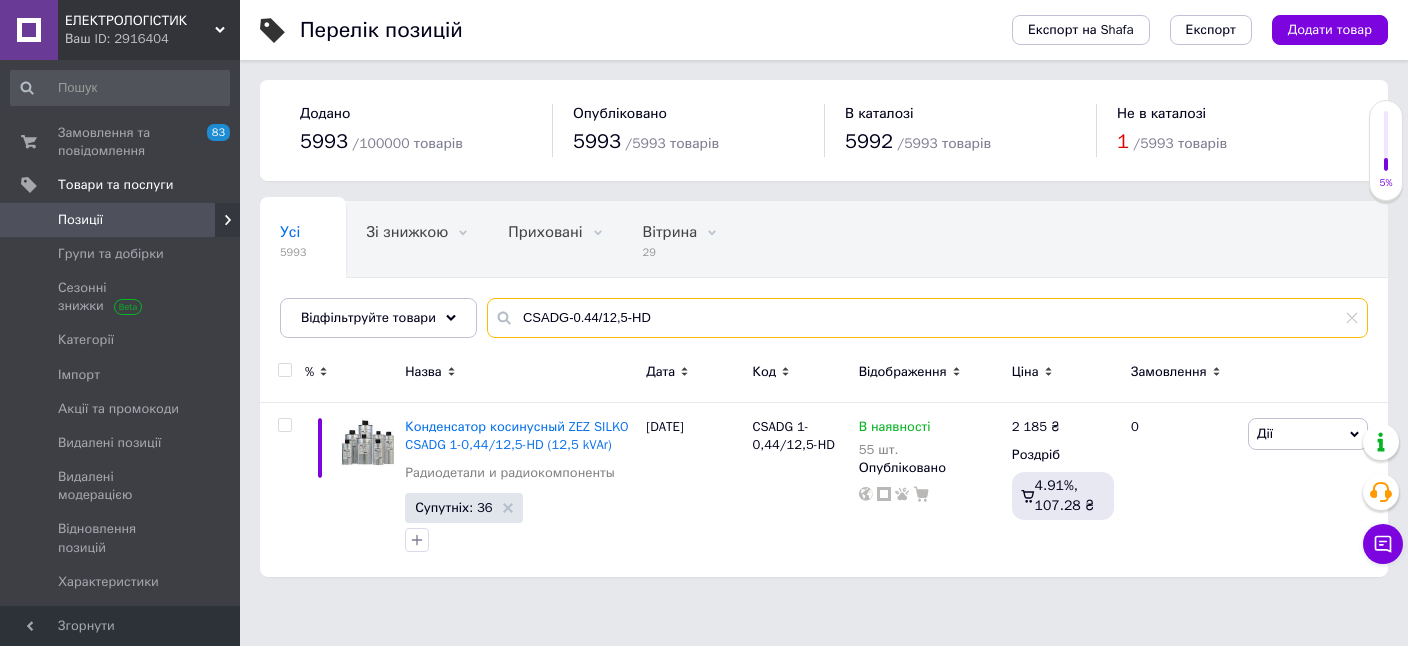 click on "CSADG-0.44/12,5-HD" at bounding box center [927, 318] 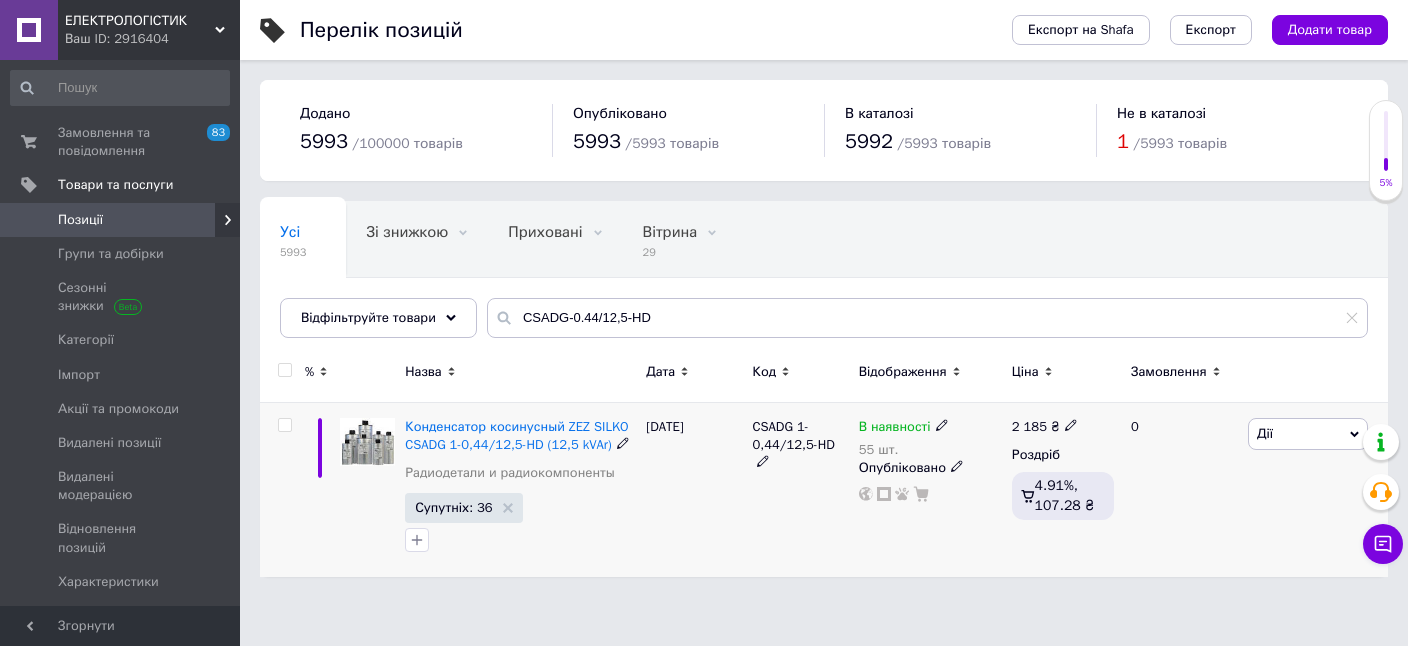 click 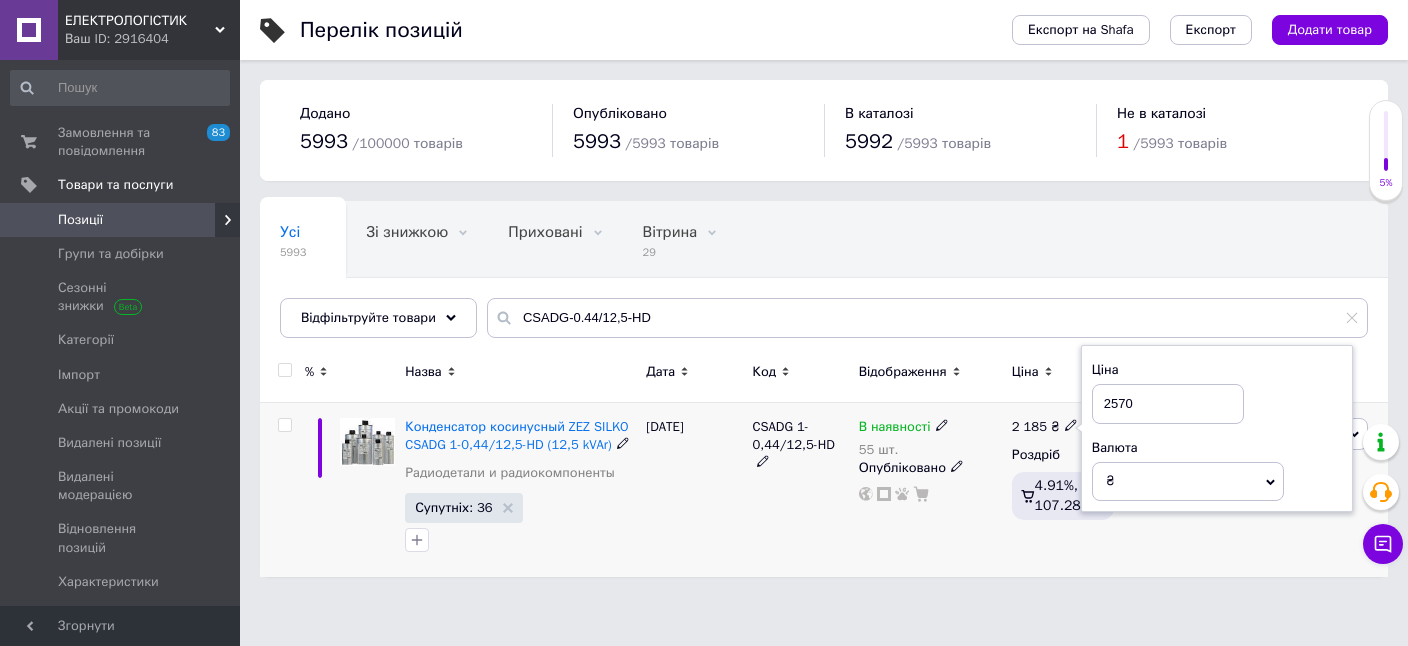 type on "2570" 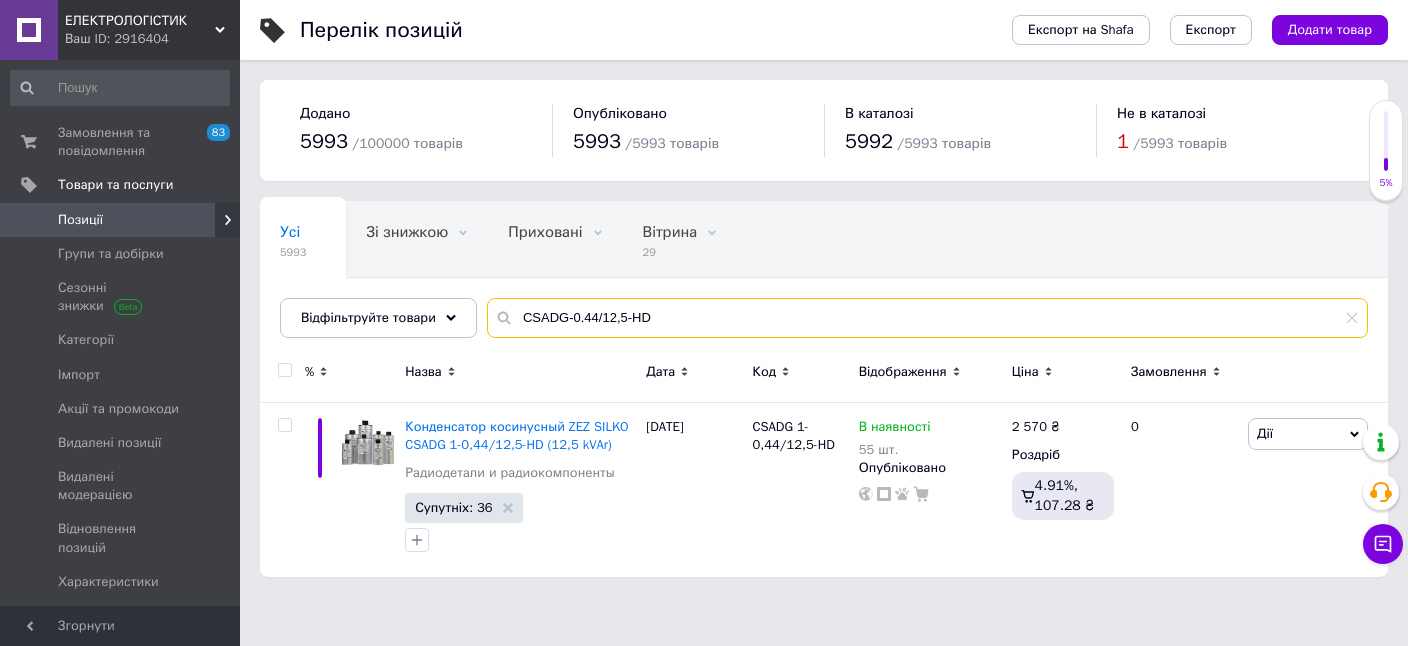 click on "CSADG-0.44/12,5-HD" at bounding box center (927, 318) 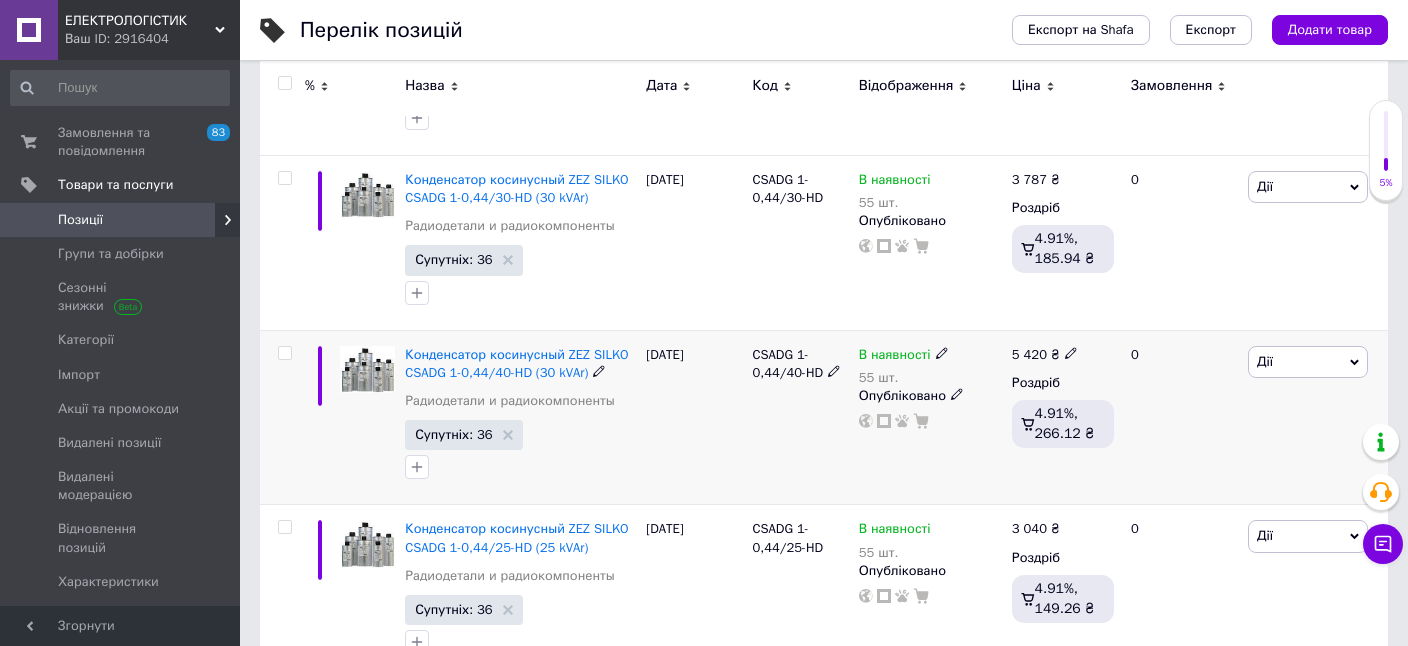 scroll, scrollTop: 492, scrollLeft: 0, axis: vertical 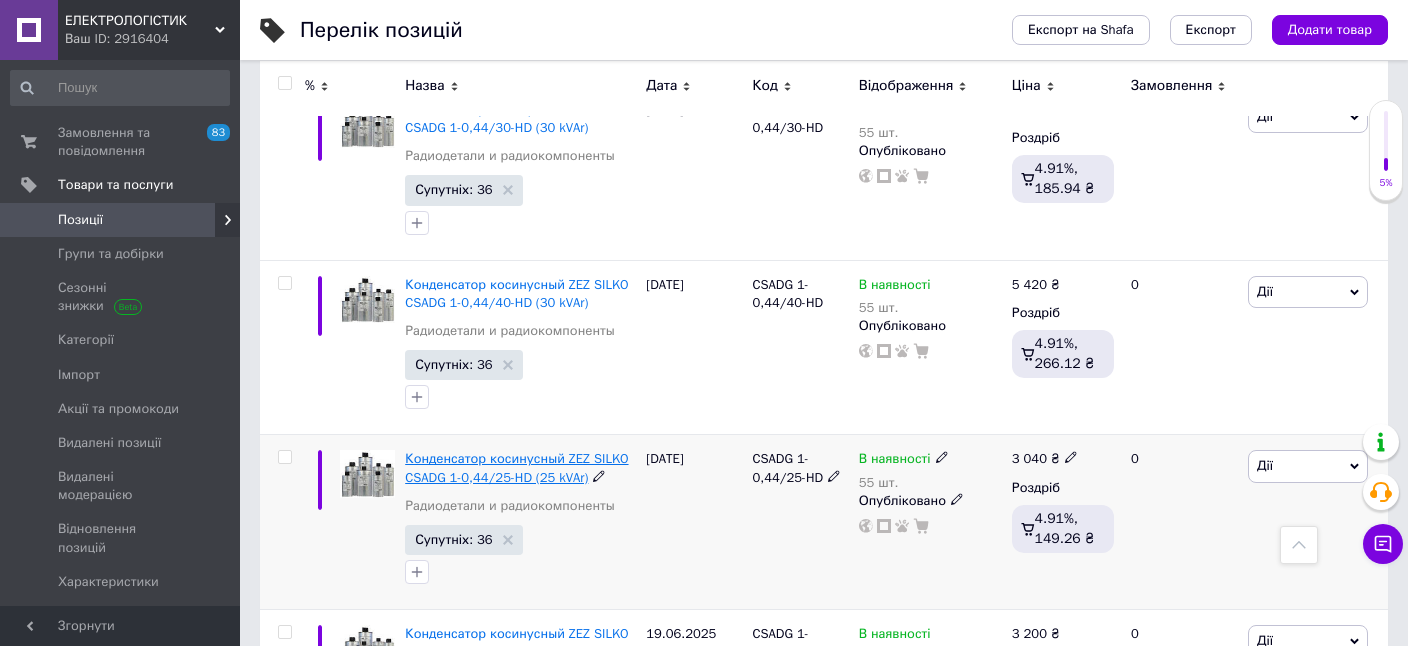 type on "CSADG-0.44/25-HD" 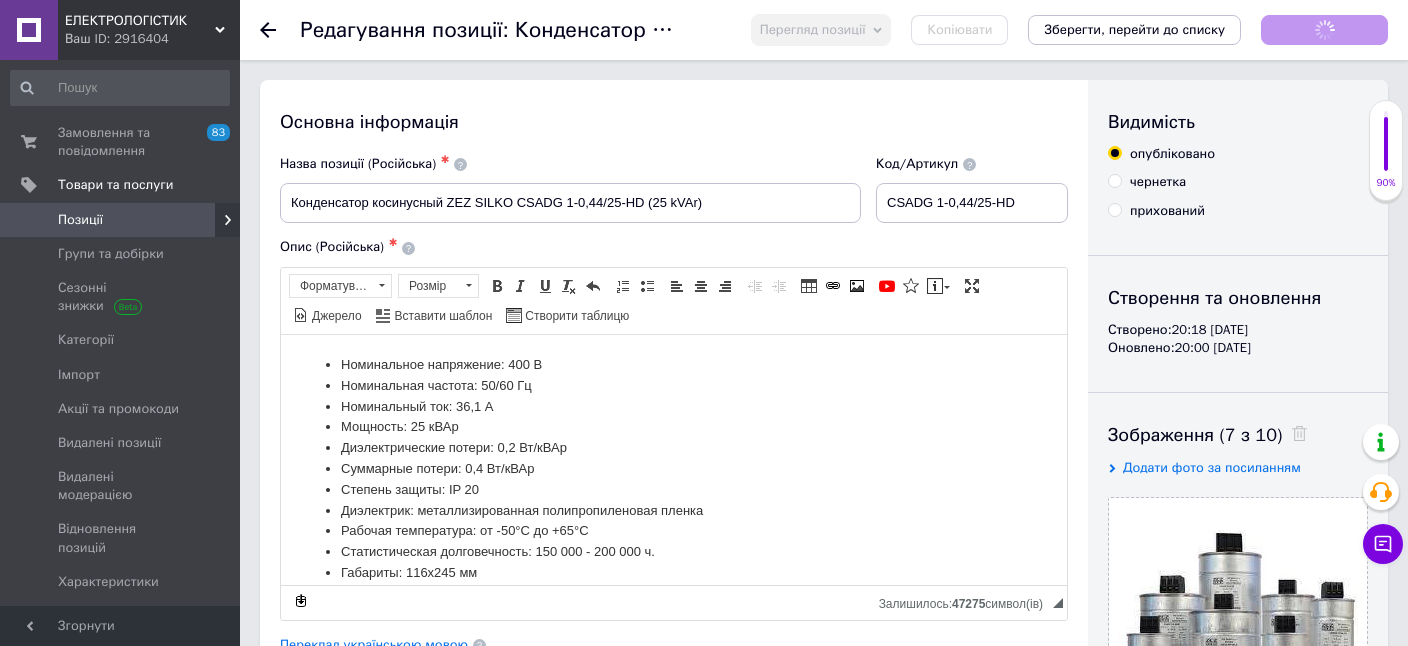 scroll, scrollTop: 0, scrollLeft: 0, axis: both 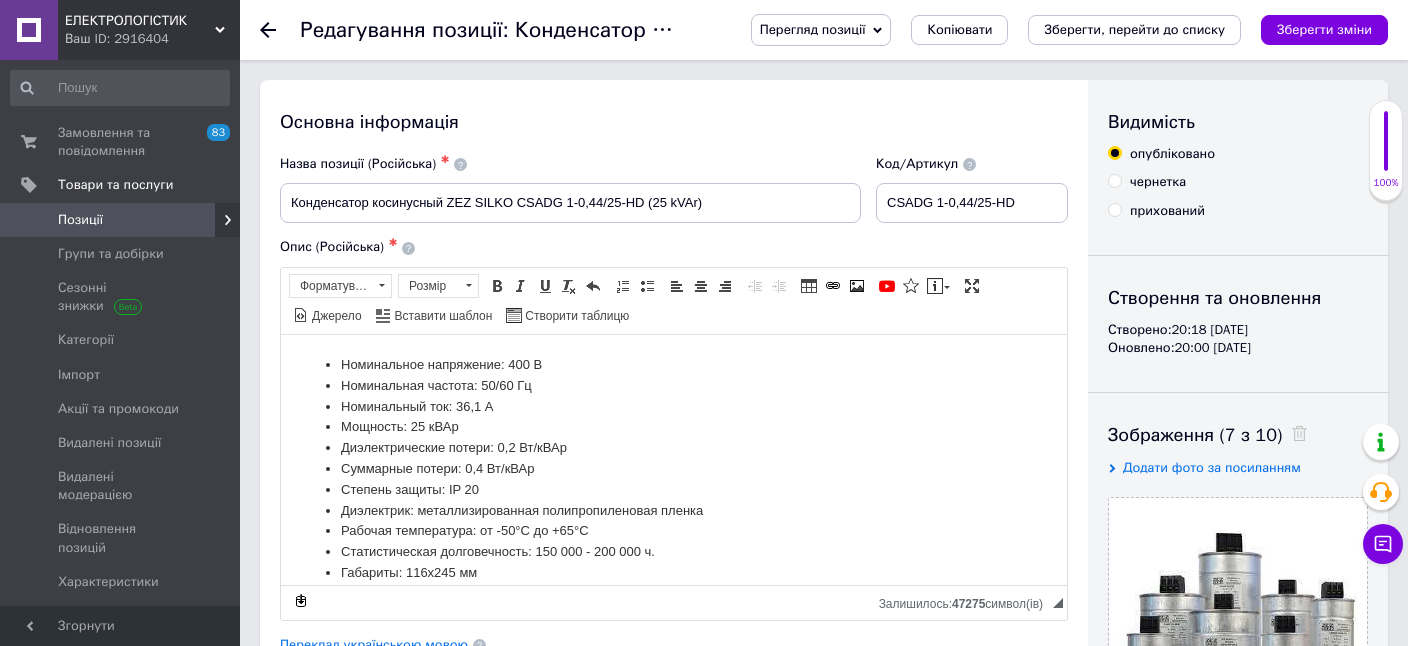 click on "Переклад українською мовою" at bounding box center [374, 645] 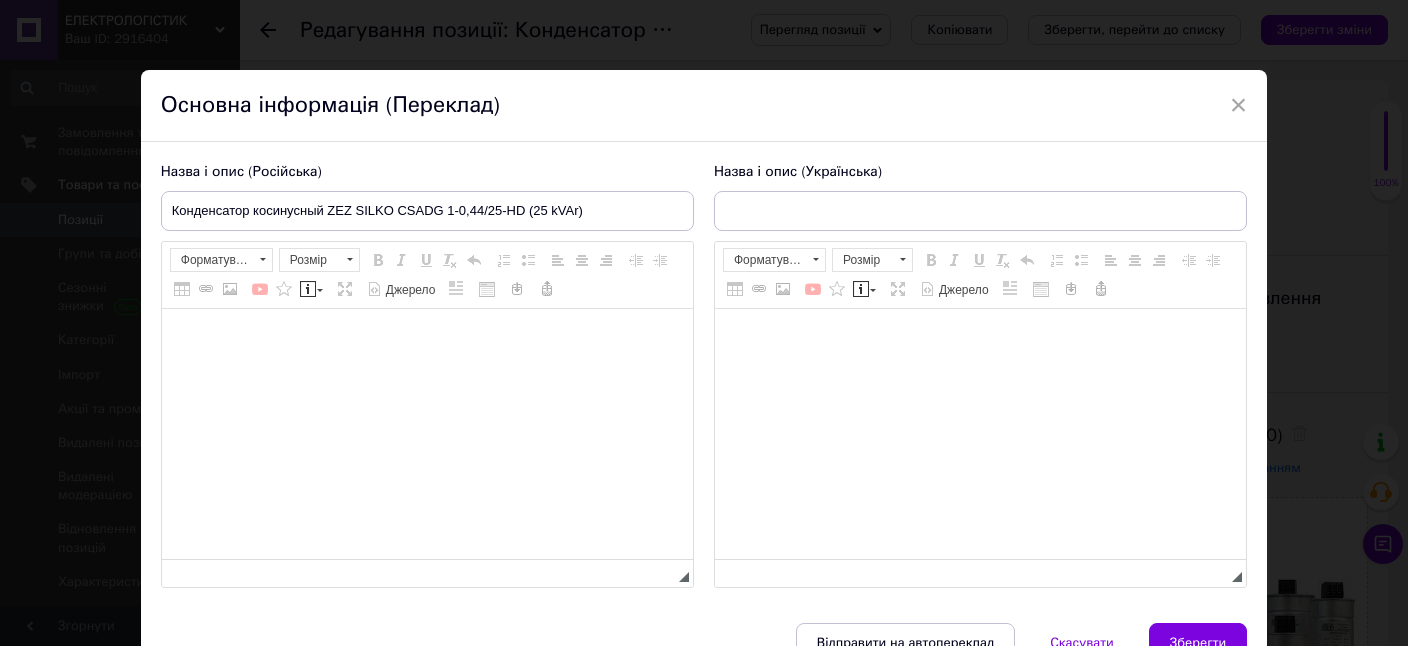 scroll, scrollTop: 0, scrollLeft: 0, axis: both 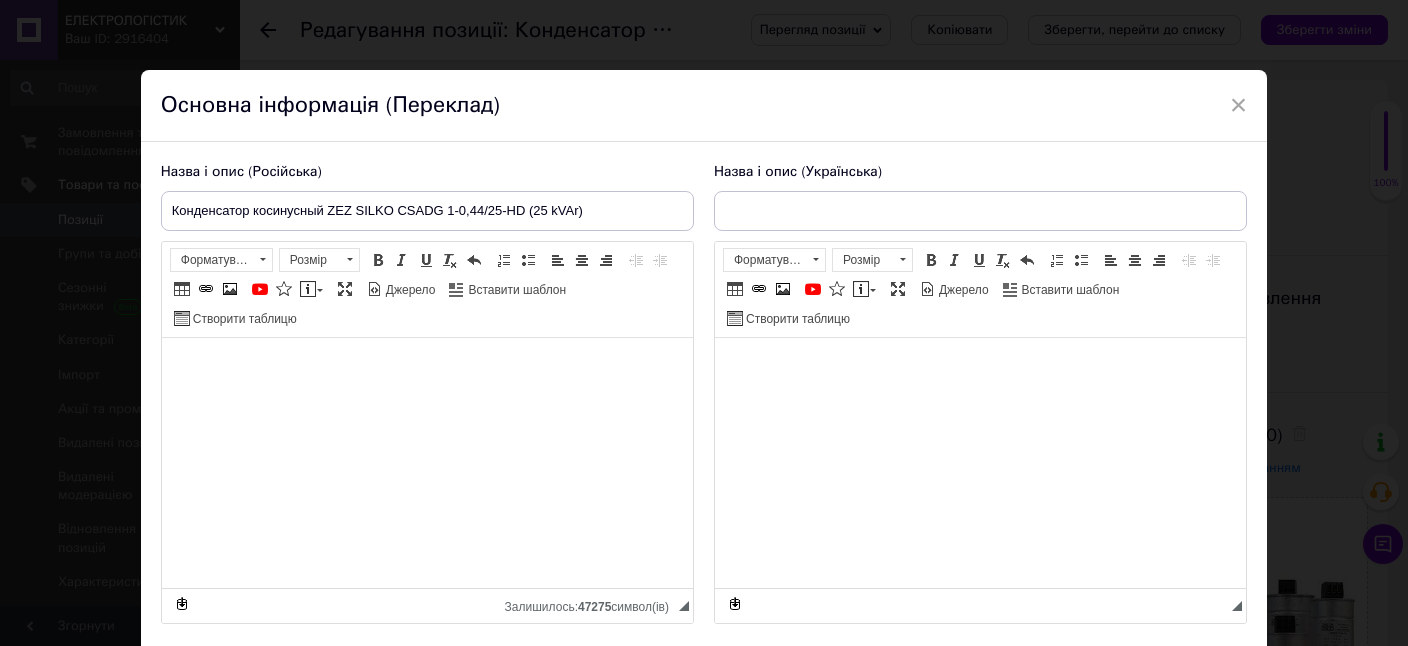 checkbox on "true" 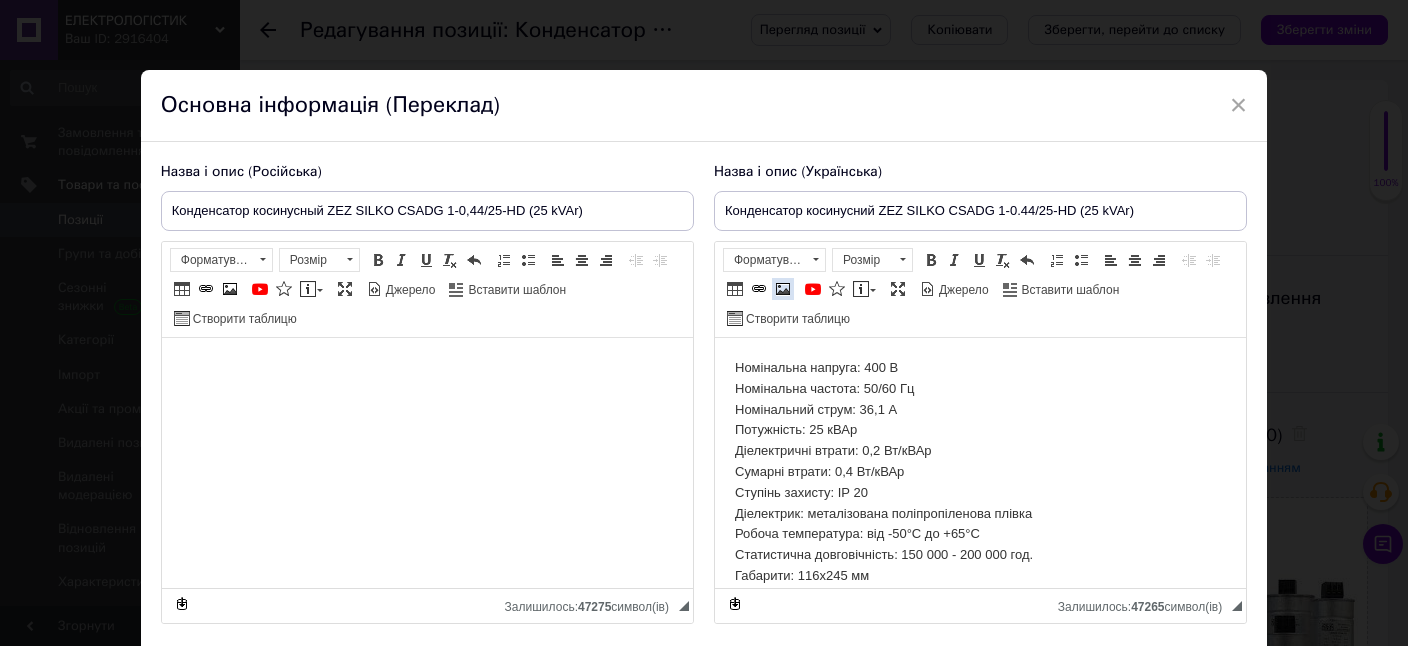 scroll, scrollTop: 139, scrollLeft: 0, axis: vertical 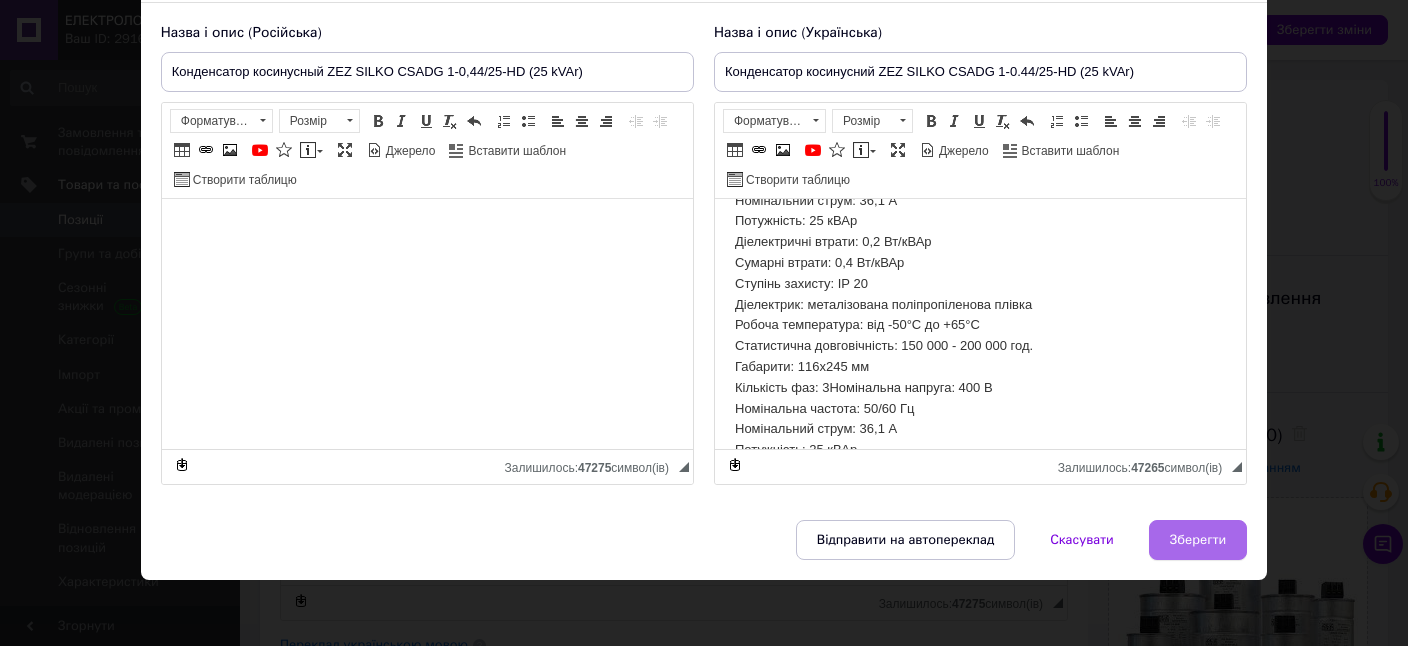 click on "Зберегти" at bounding box center [1198, 540] 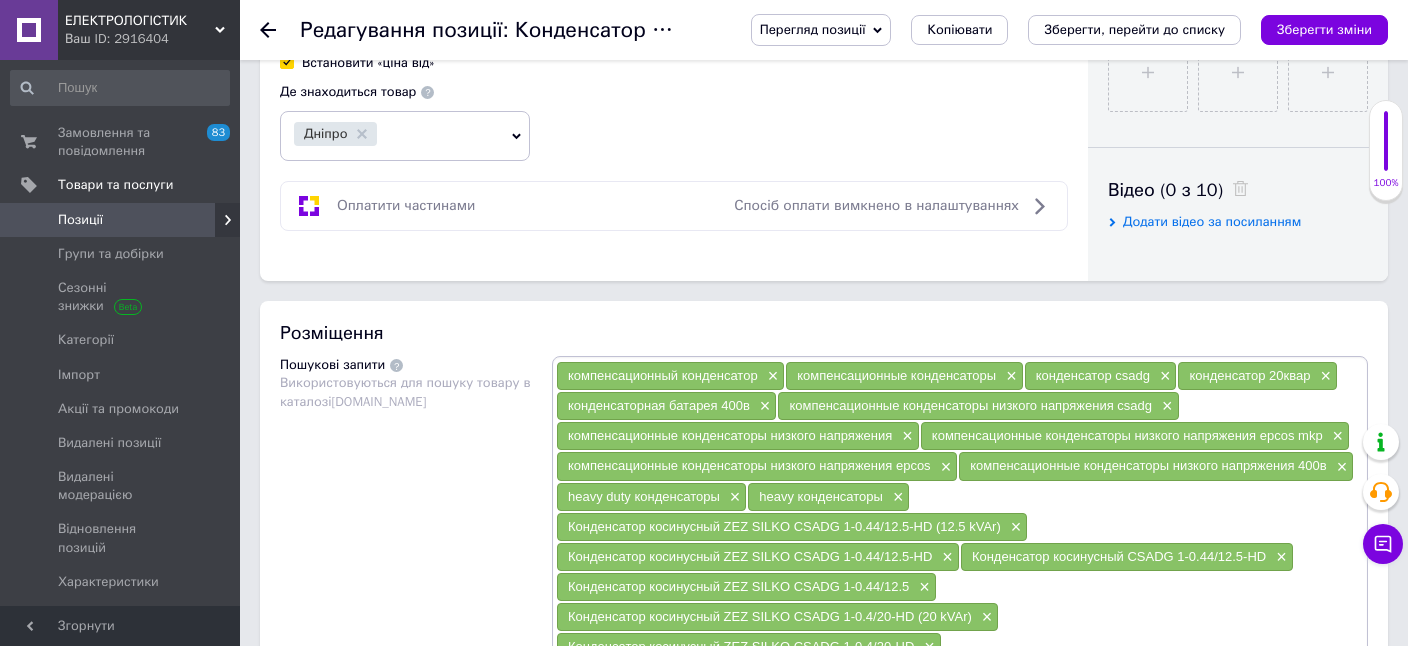 scroll, scrollTop: 633, scrollLeft: 0, axis: vertical 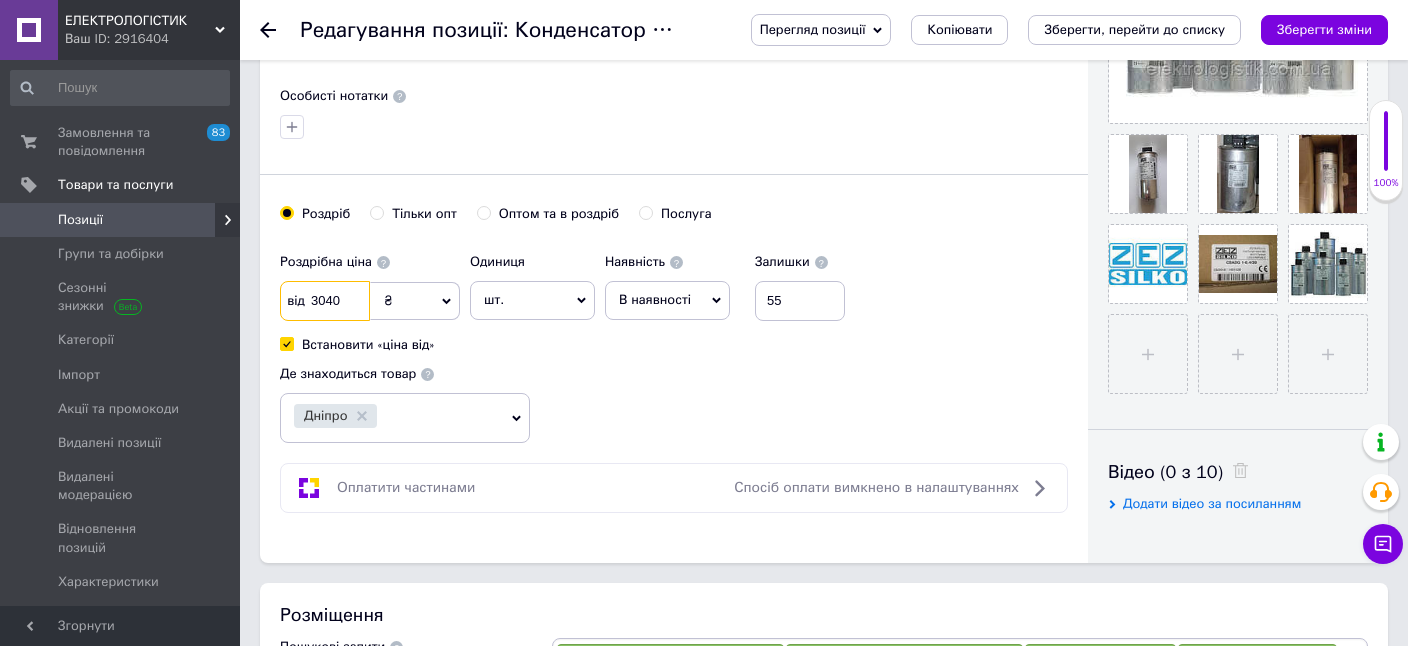 click on "3040" at bounding box center (325, 301) 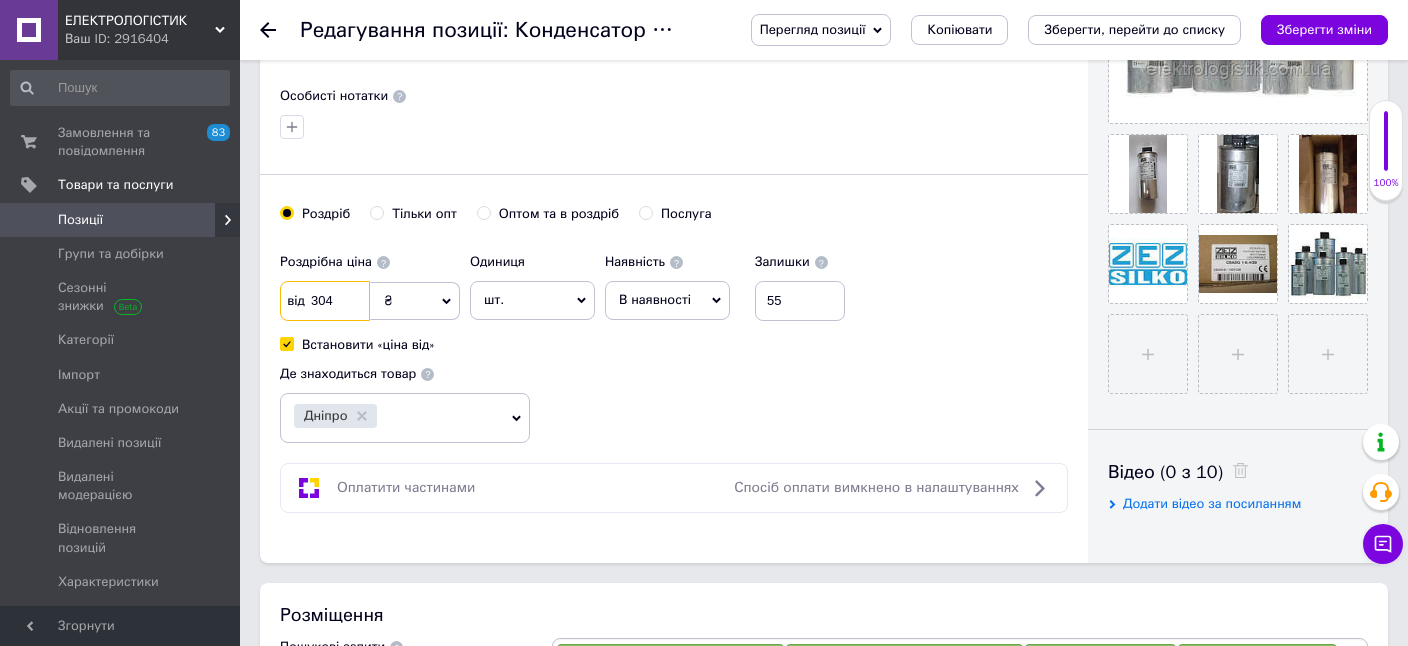 type on "30" 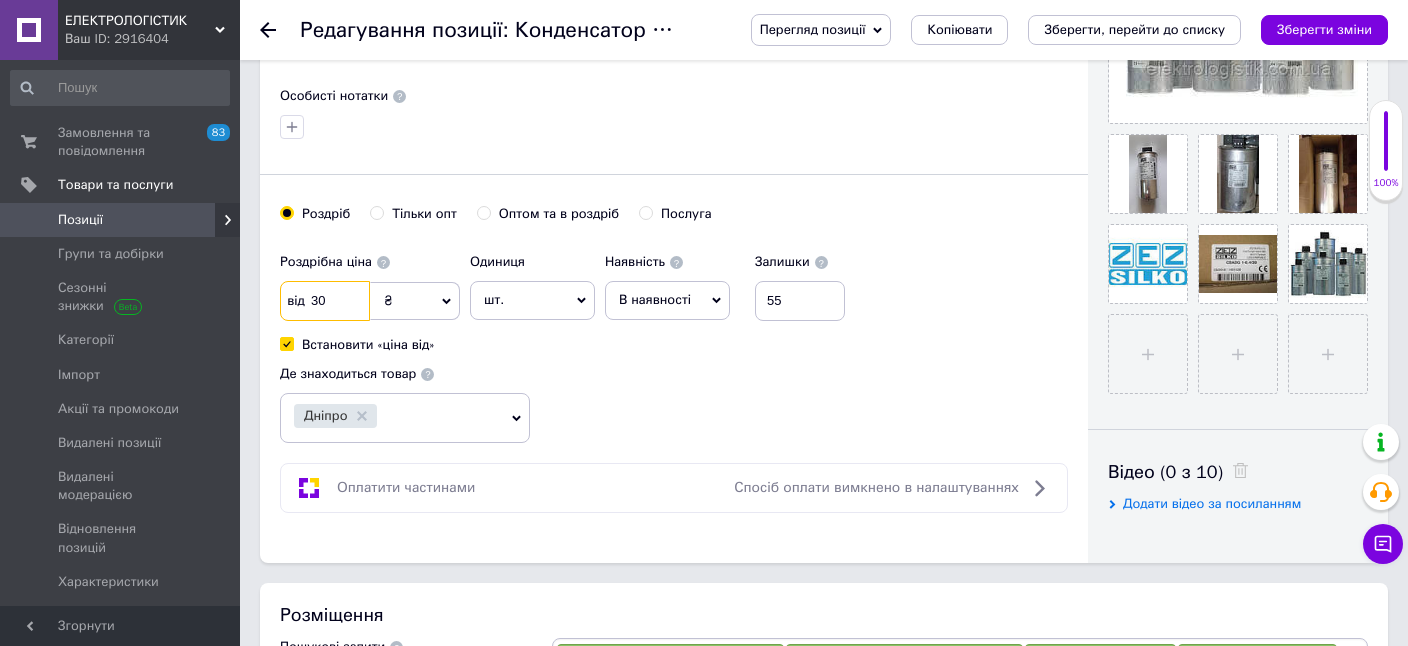 type on "3" 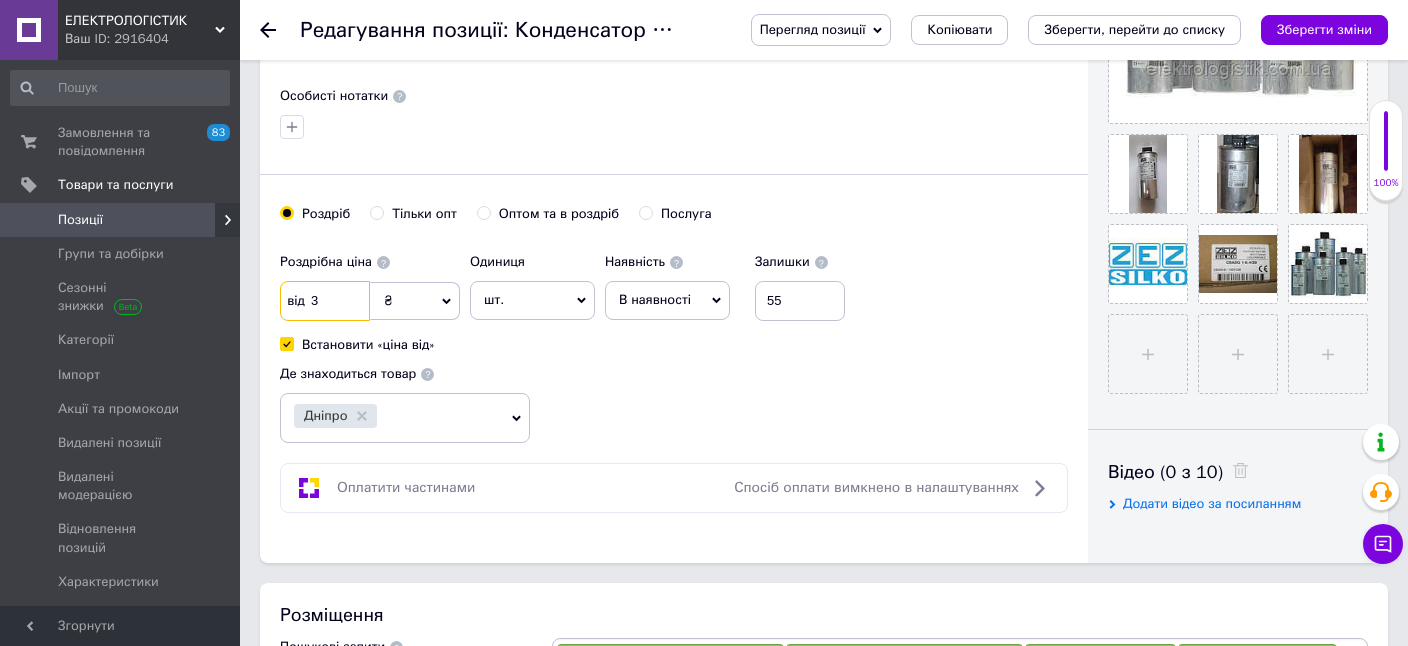 type on "38" 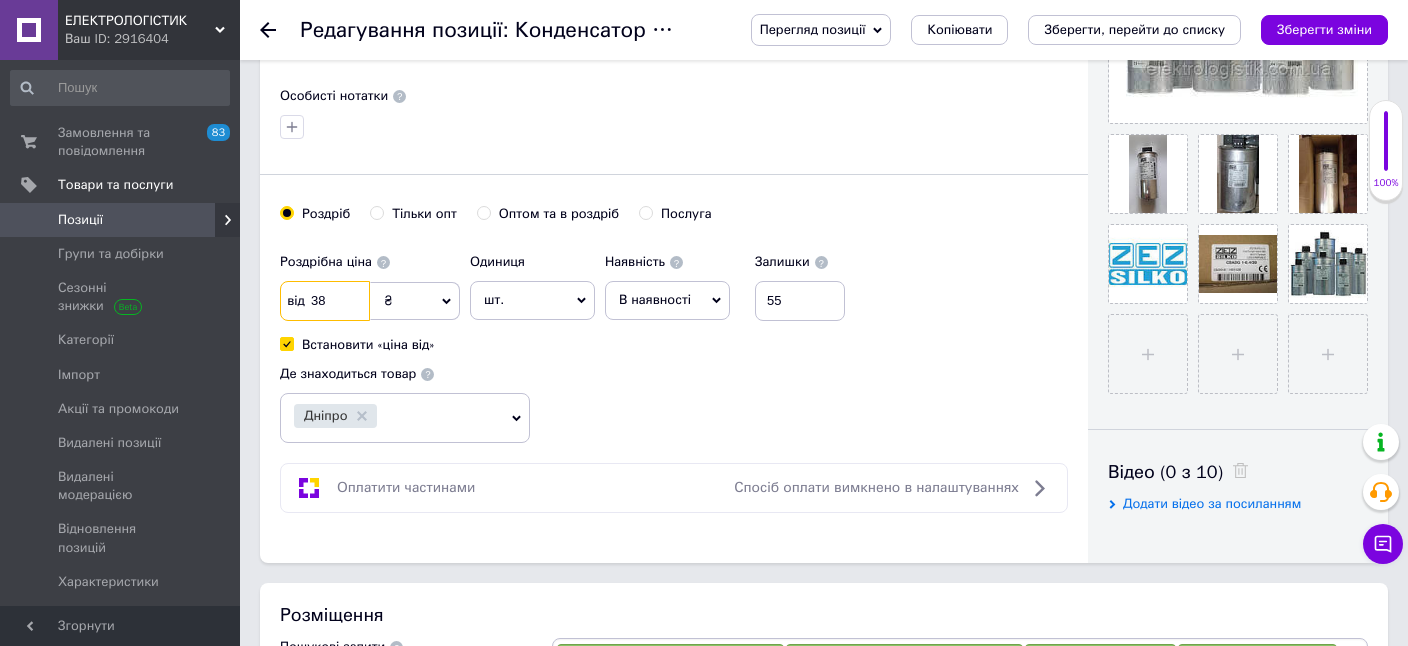 type on "380" 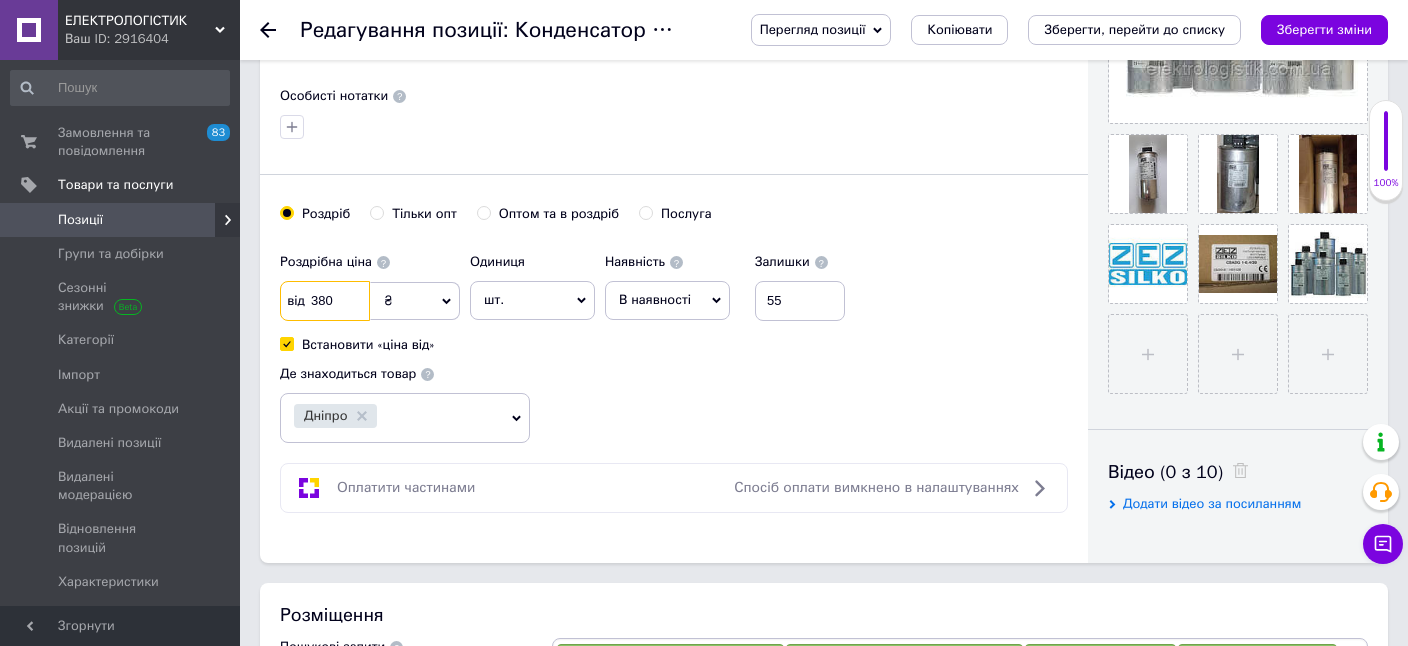type on "3800" 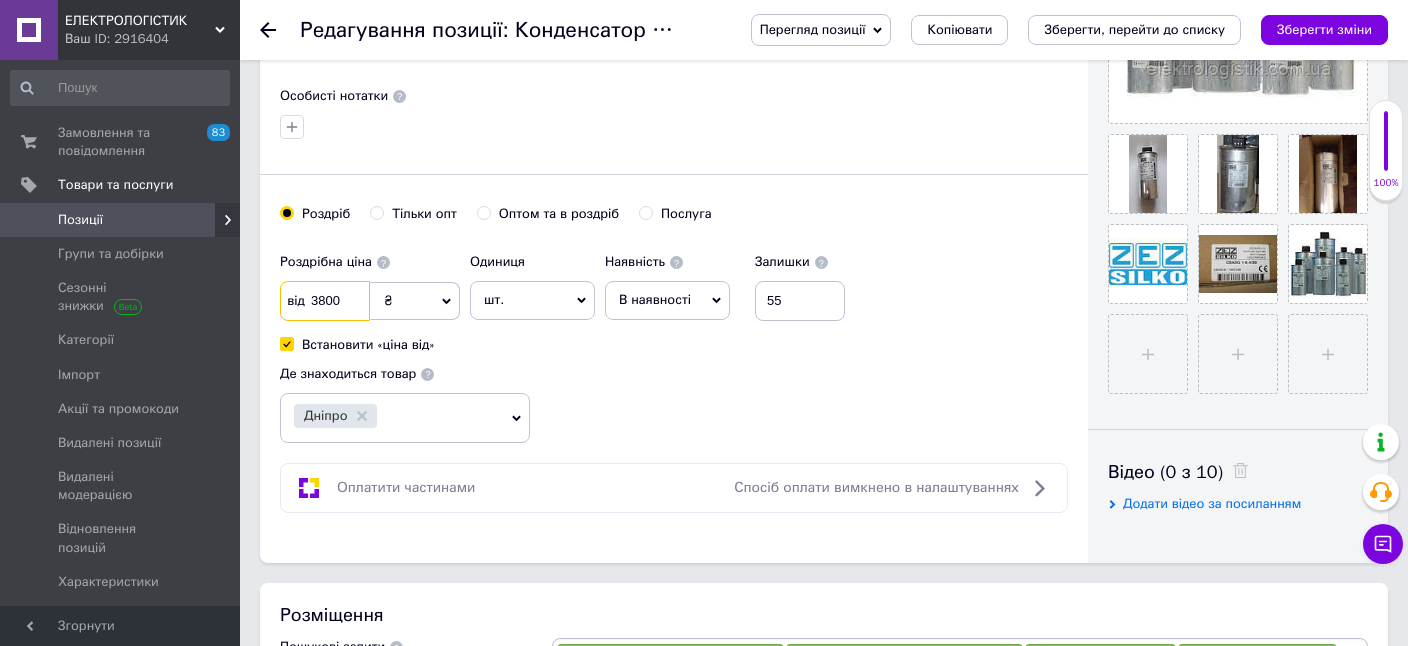 type on "38000" 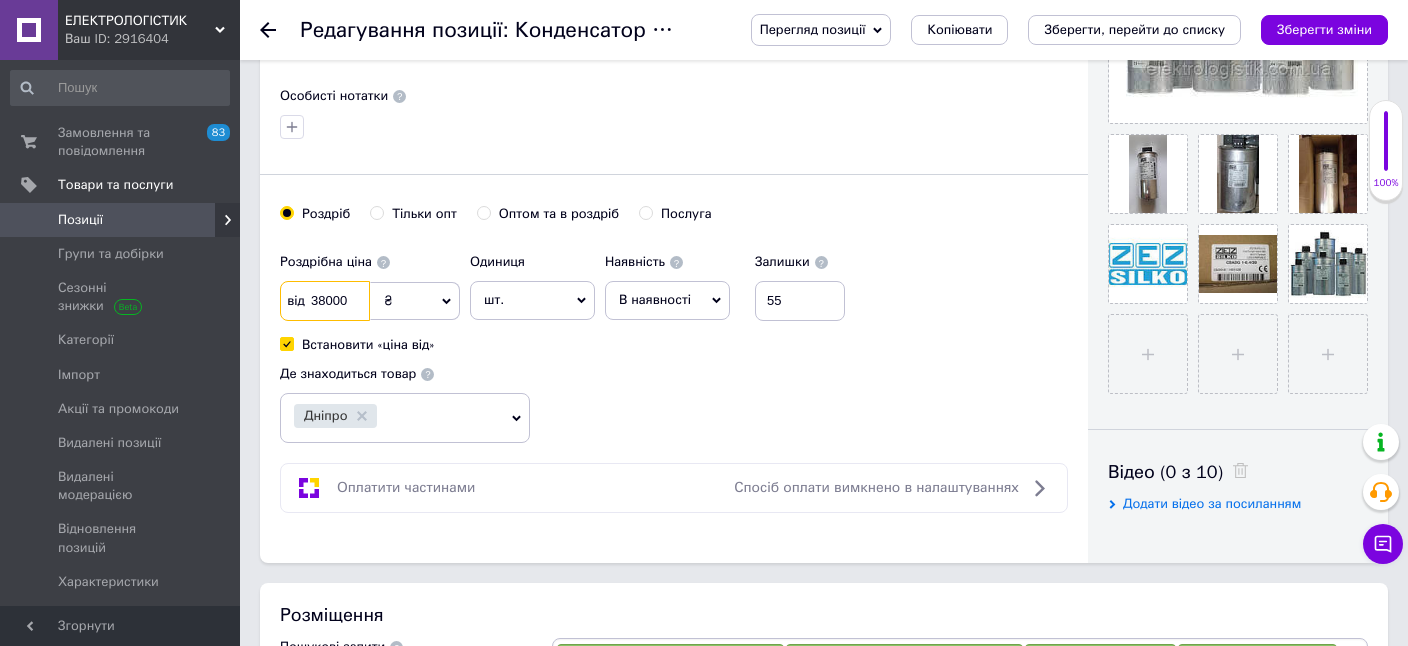 type on "3800" 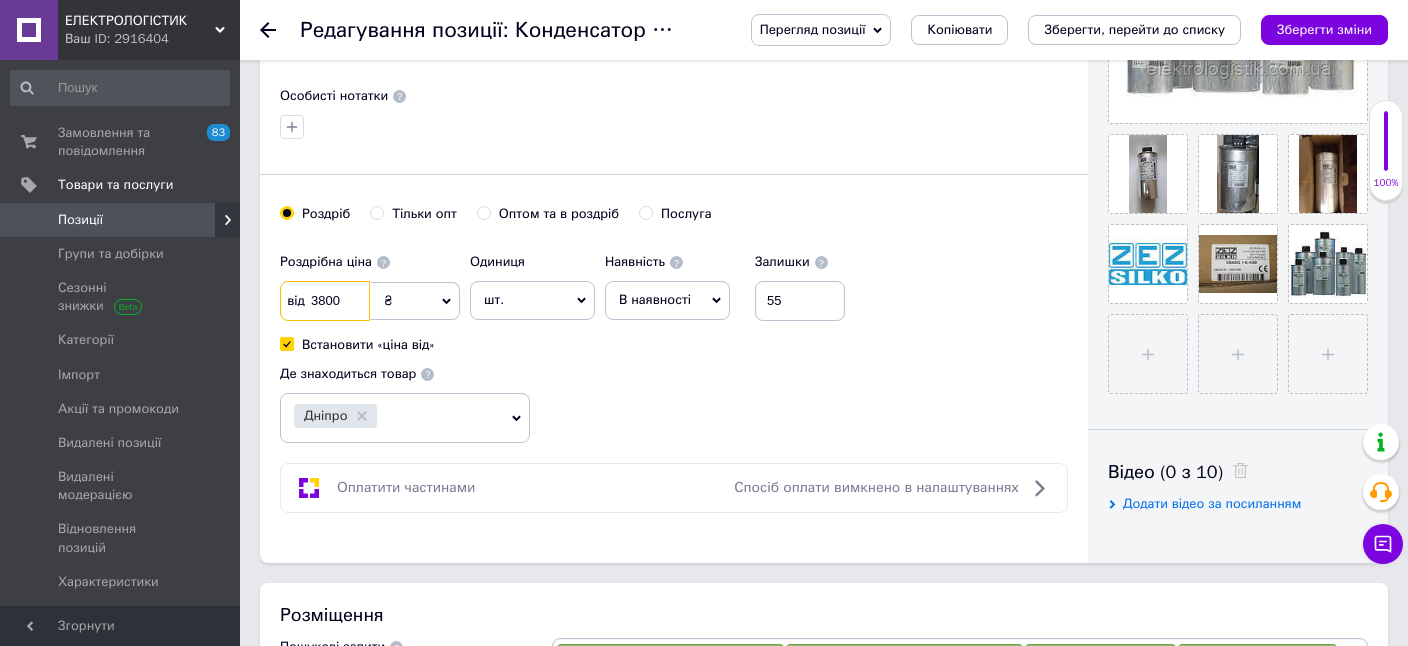 type on "3800" 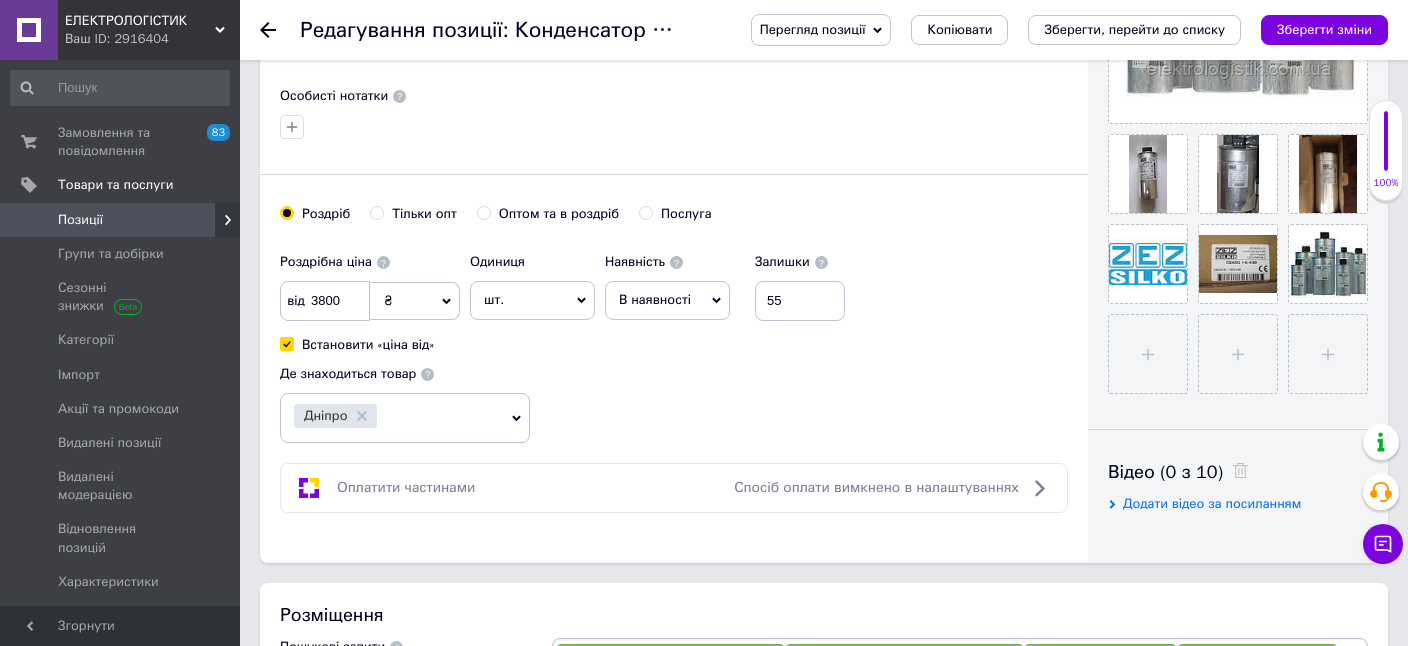 click on "Роздрібна ціна від 3800 ₴ $ EUR CHF GBP ¥ PLN ₸ MDL HUF KGS CNY TRY KRW lei Встановити «ціна від» Одиниця шт. Популярне комплект упаковка кв.м пара м кг пог.м послуга т а автоцистерна ампула б балон банка блістер бобіна бочка [PERSON_NAME] бухта в ват виїзд відро г г га година гр/кв.м гігакалорія д дав два місяці день доба доза є єврокуб з зміна к кВт каністра карат кв.дм кв.м кв.см кв.фут квартал кг кг/кв.м км колесо комплект коробка куб.дм куб.м л л лист м м мВт мл мм моток місяць мішок н набір номер о об'єкт од. п палетомісце пара партія пач пог.м послуга посівна одиниця птахомісце півроку р с 1" at bounding box center [674, 343] 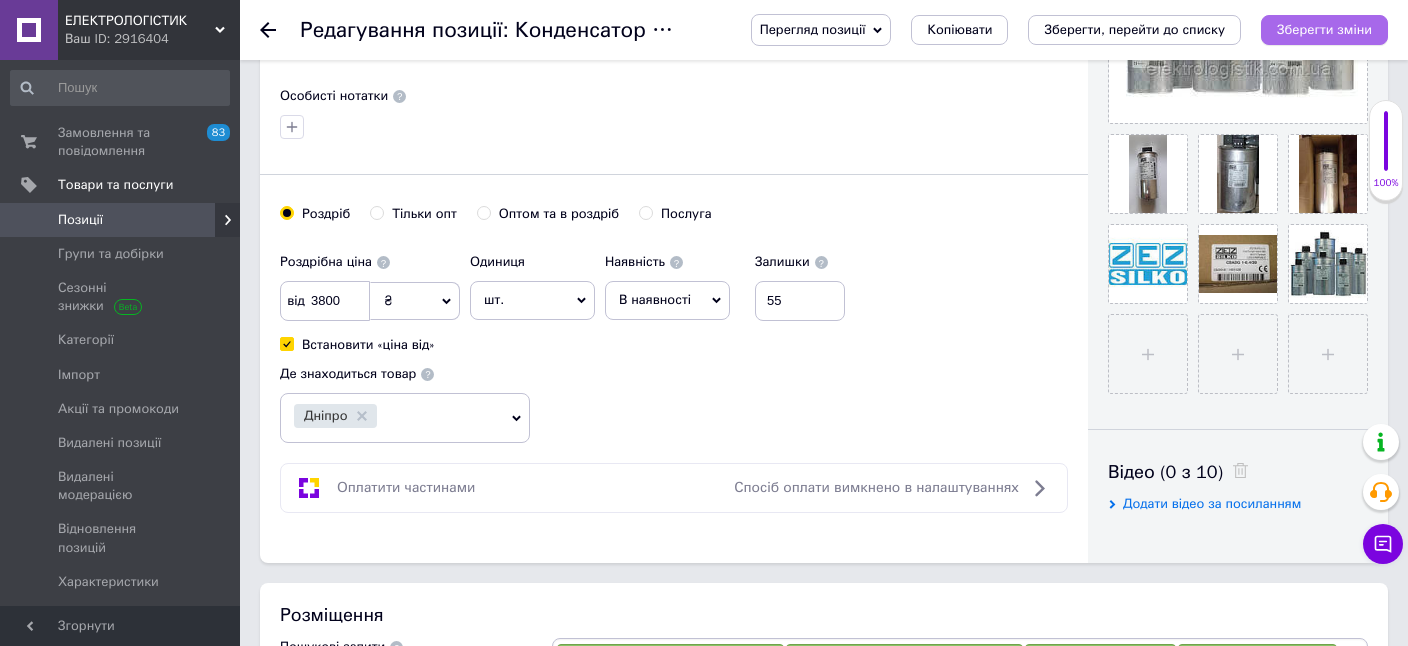 click on "Зберегти зміни" at bounding box center [1324, 29] 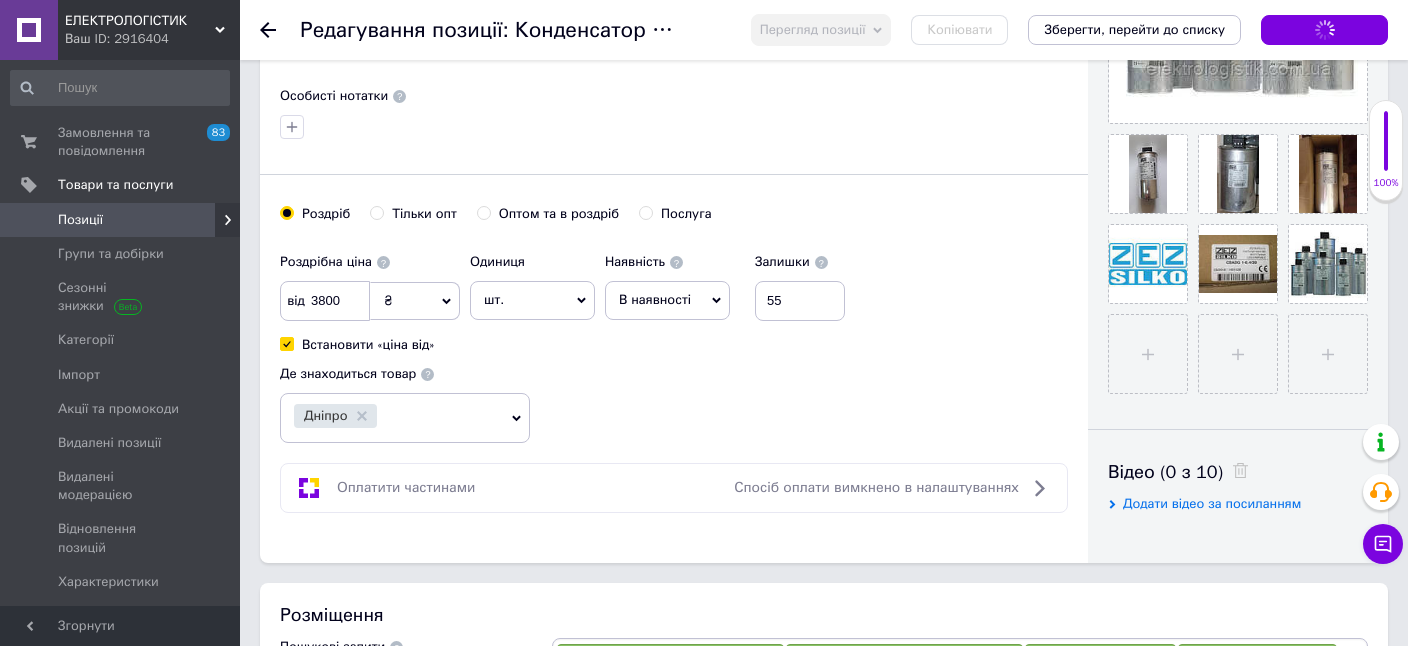 click on "Позиції" at bounding box center [121, 220] 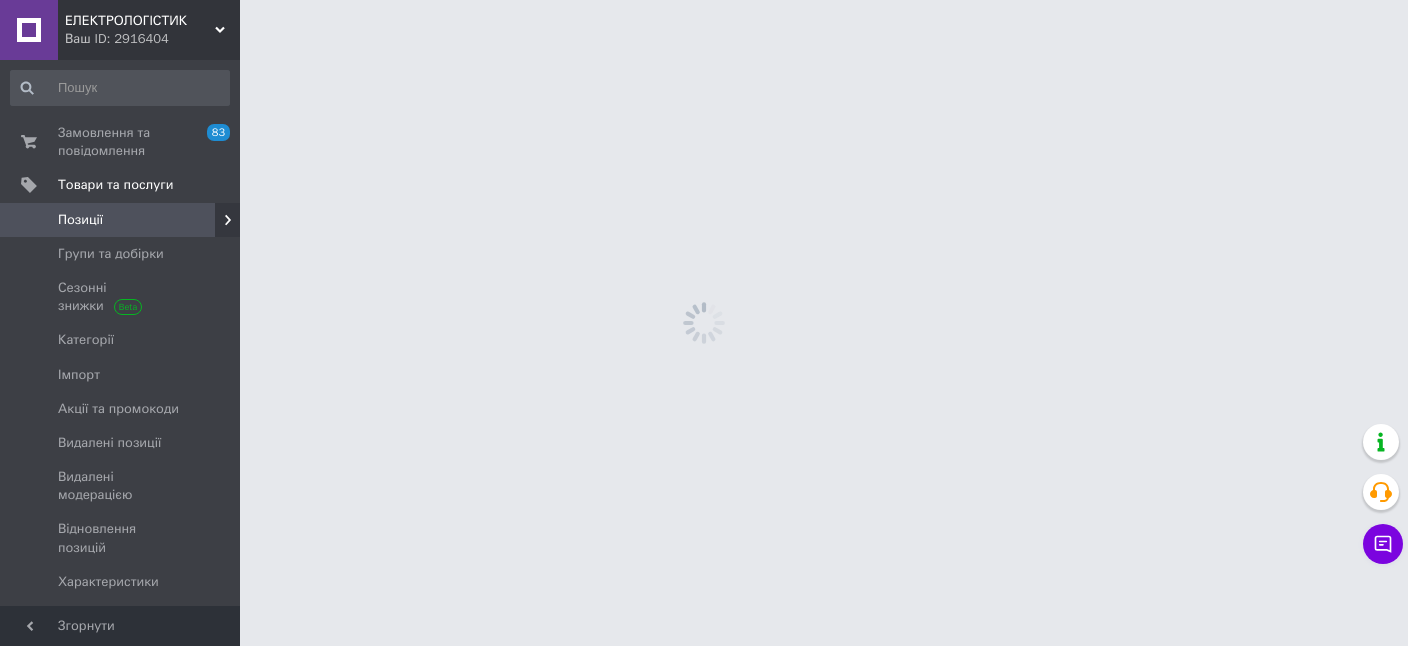 scroll, scrollTop: 0, scrollLeft: 0, axis: both 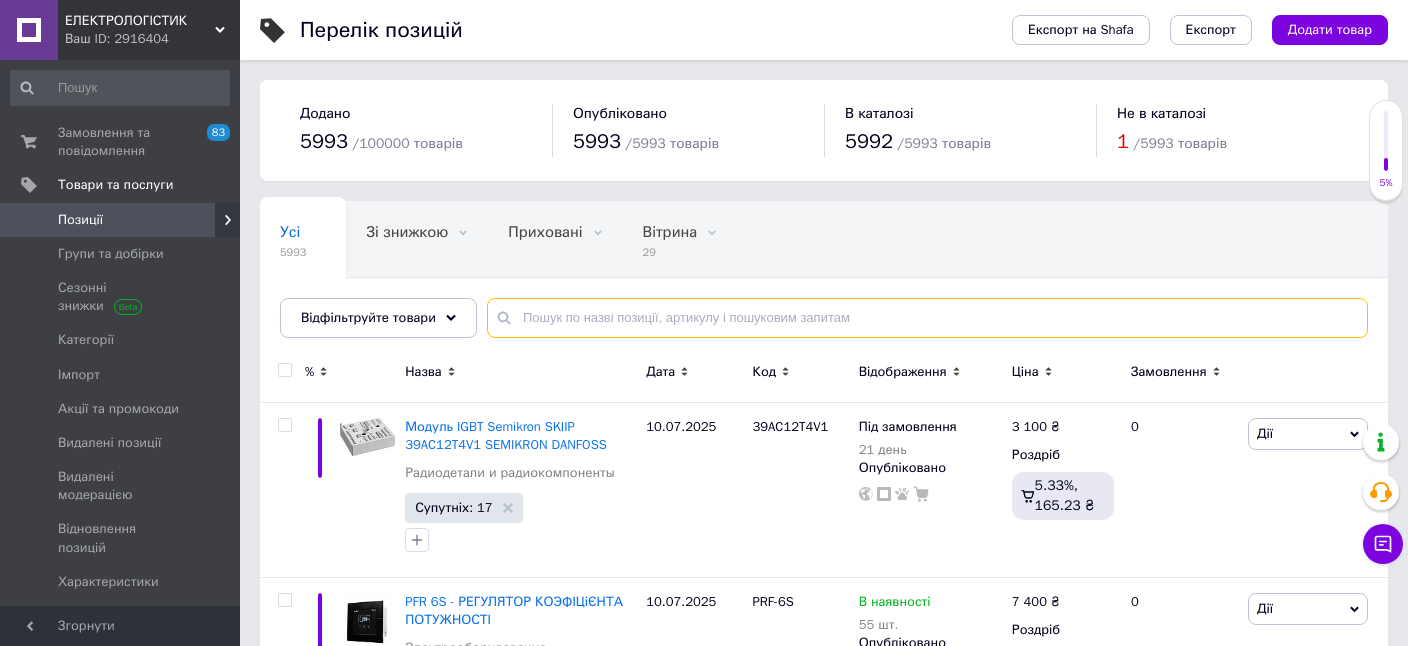 paste on "БЖ110-24В/1,25А" 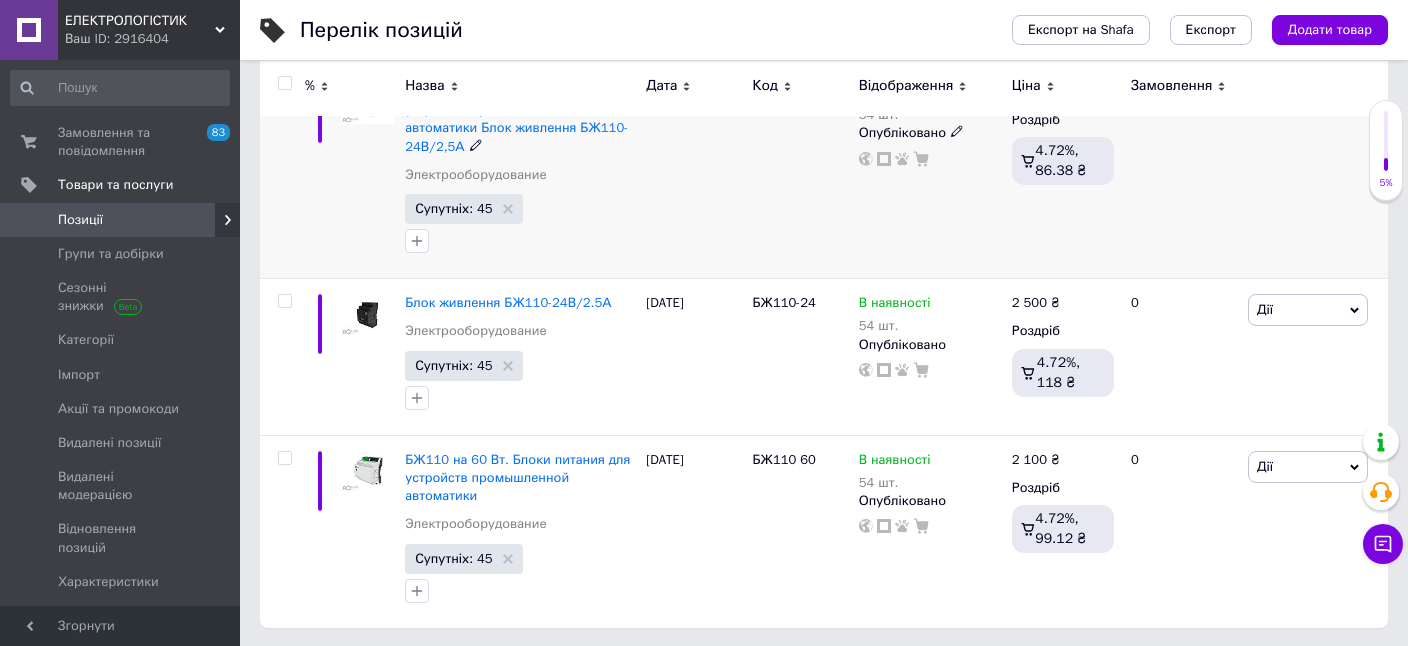 scroll, scrollTop: 0, scrollLeft: 0, axis: both 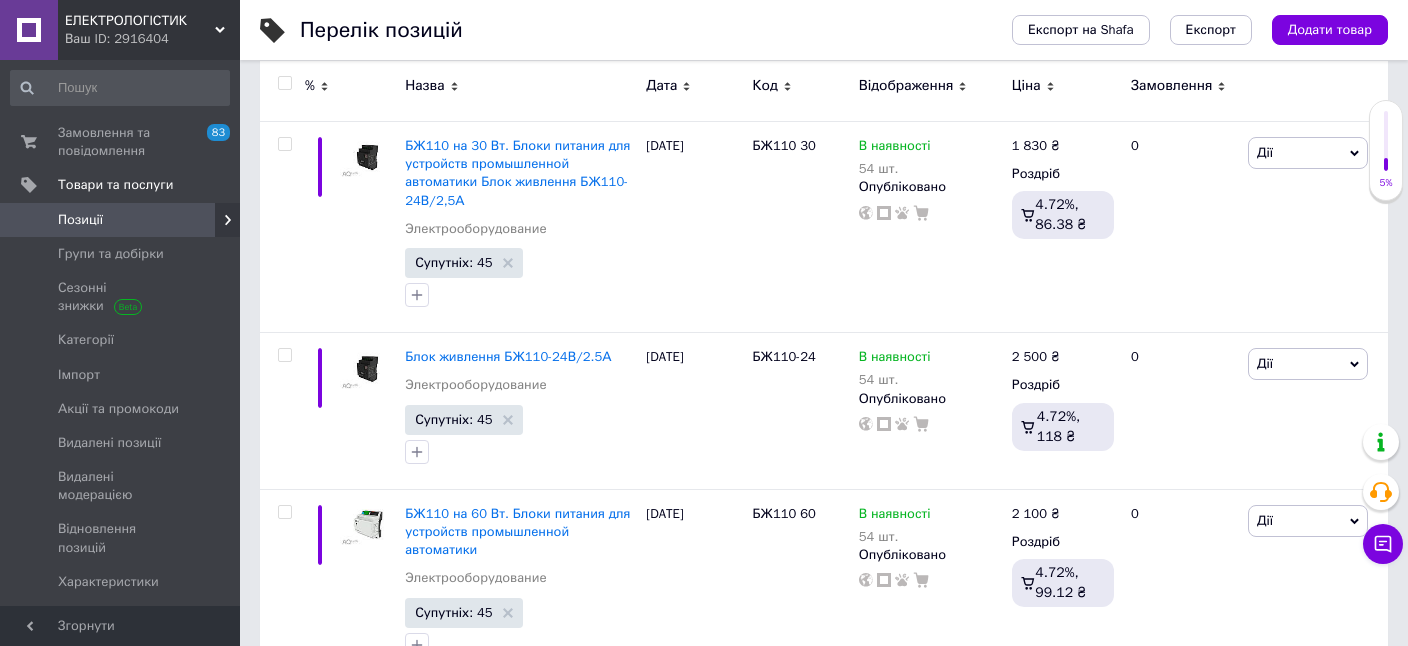type on "БЖ110-24В/1" 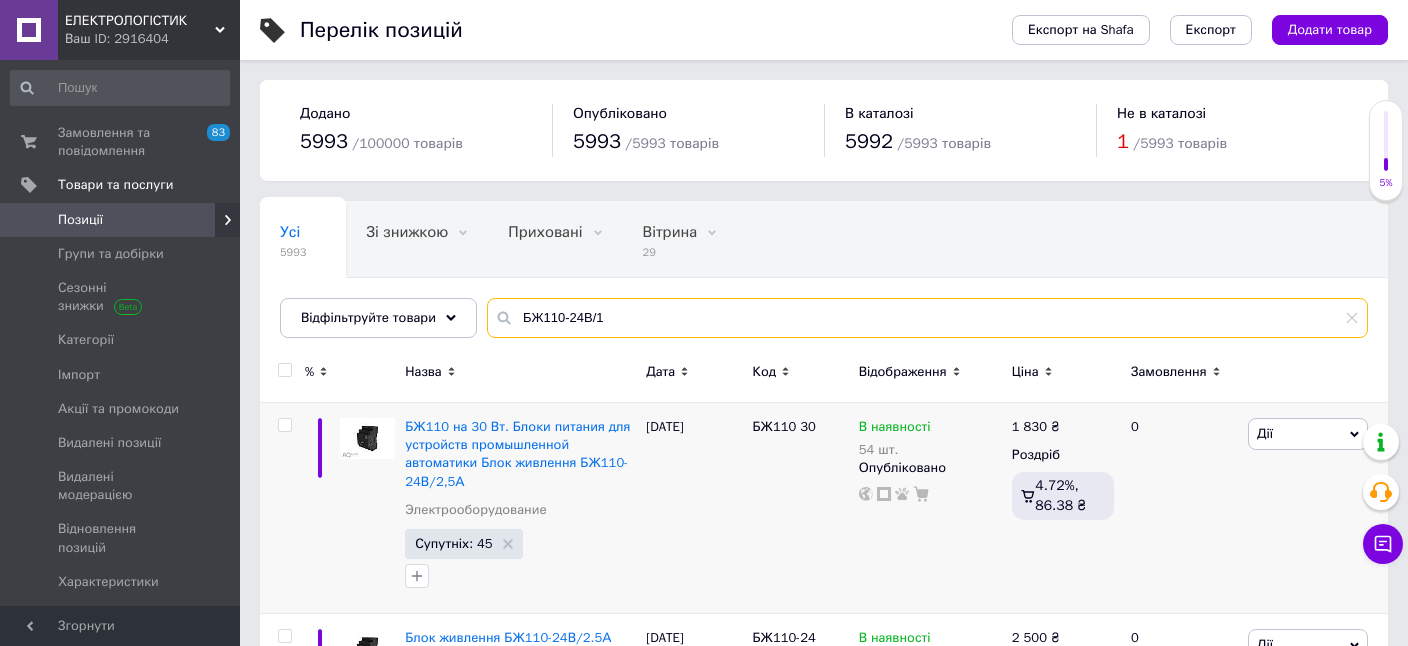 scroll, scrollTop: 211, scrollLeft: 0, axis: vertical 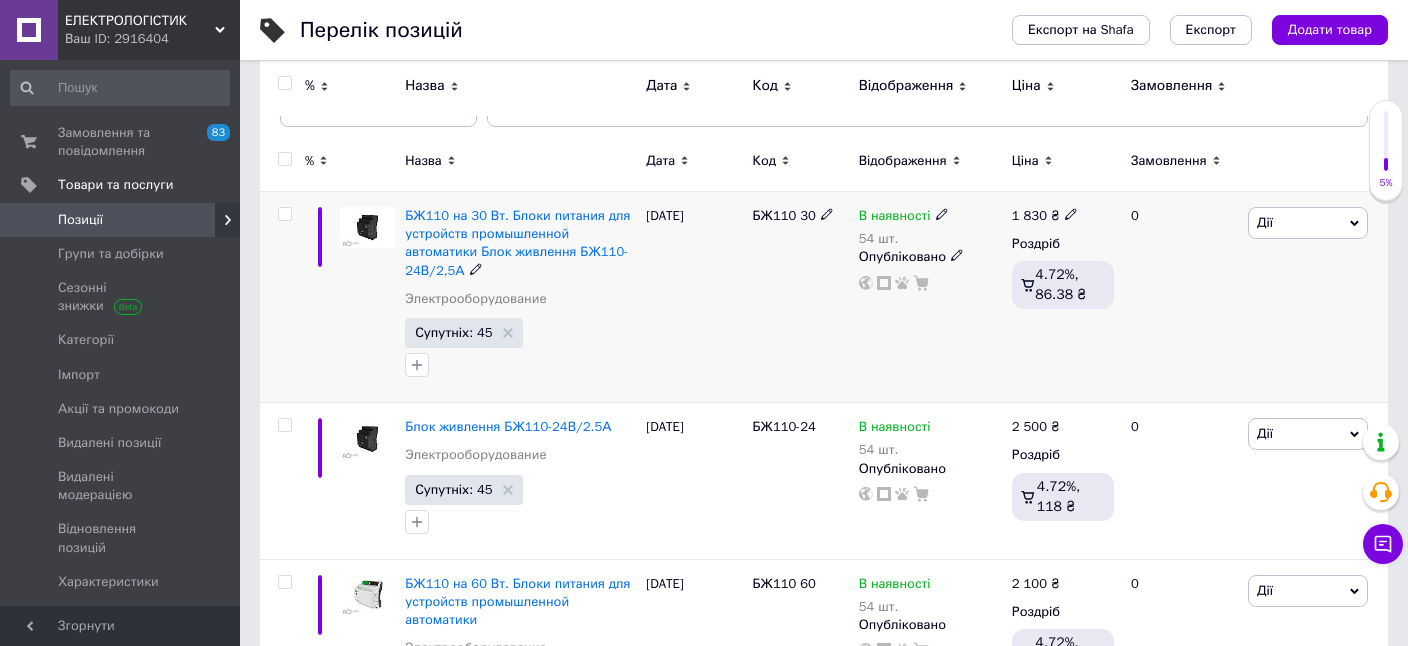 click at bounding box center (284, 214) 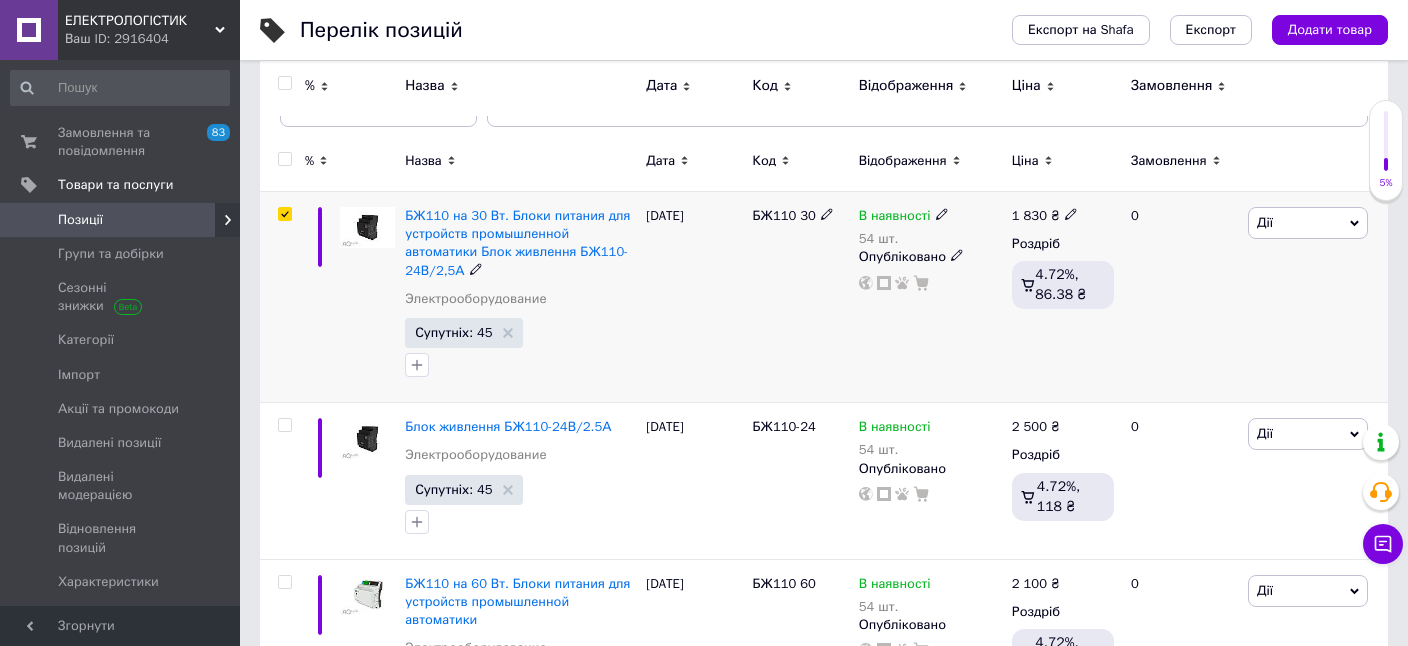 checkbox on "true" 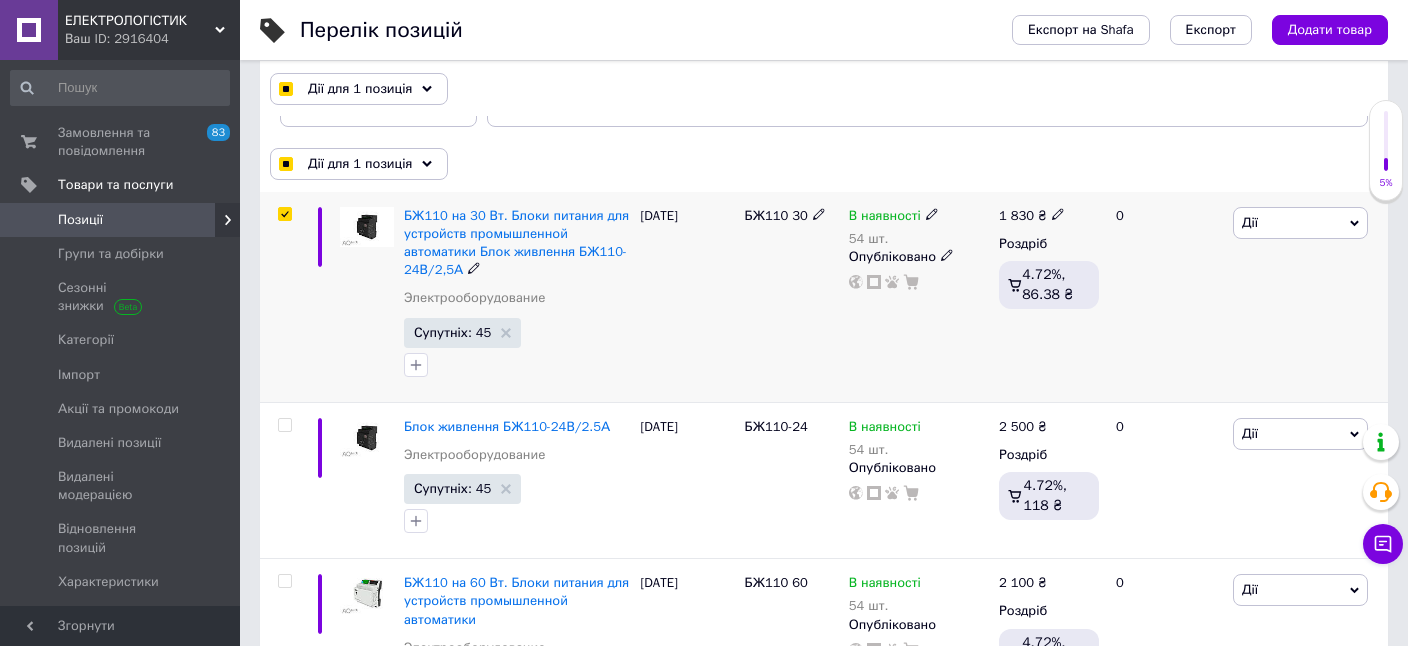 click on "Дії" at bounding box center [1250, 222] 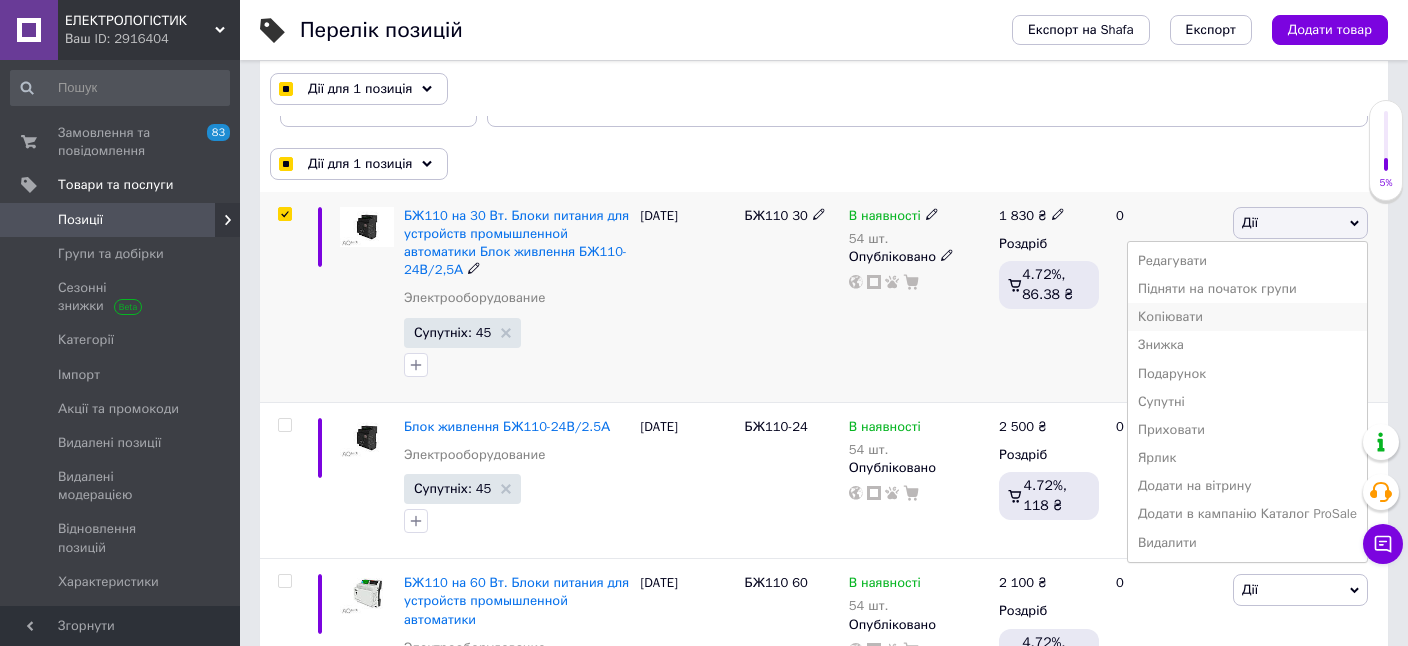 click on "Копіювати" at bounding box center (1247, 317) 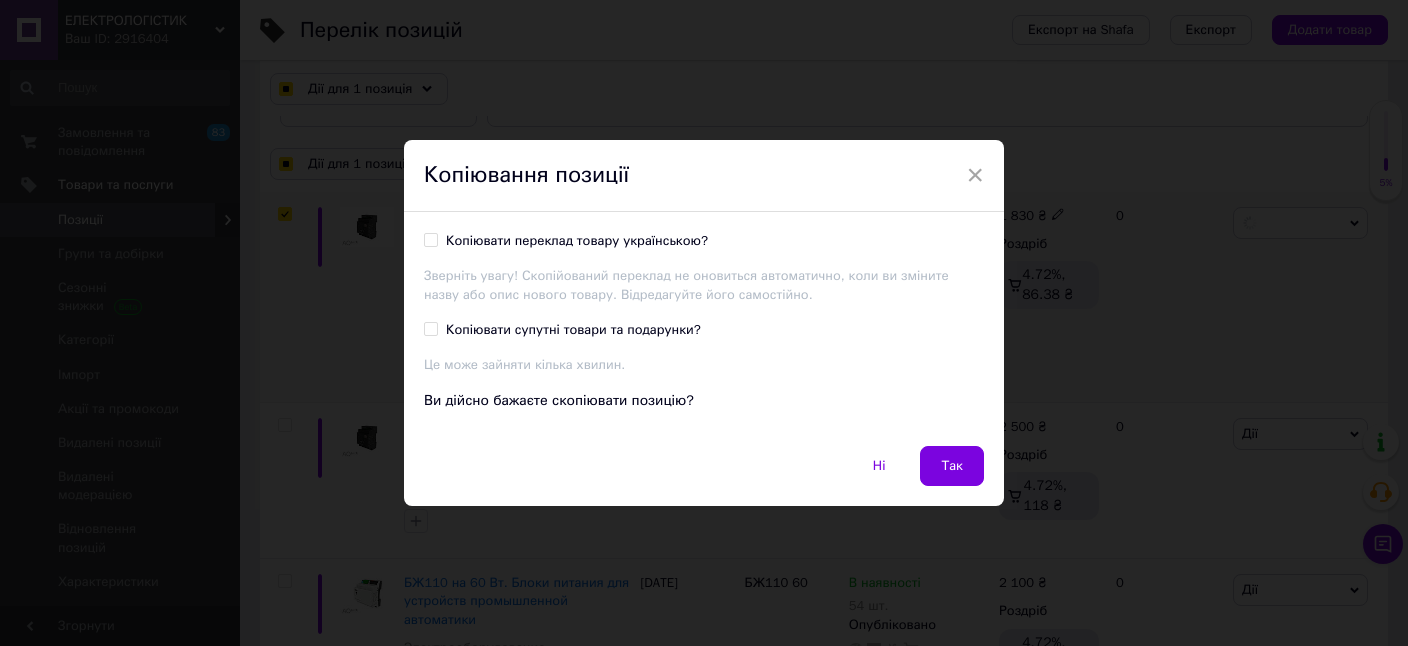 click on "Копіювати переклад товару українською?" at bounding box center (430, 239) 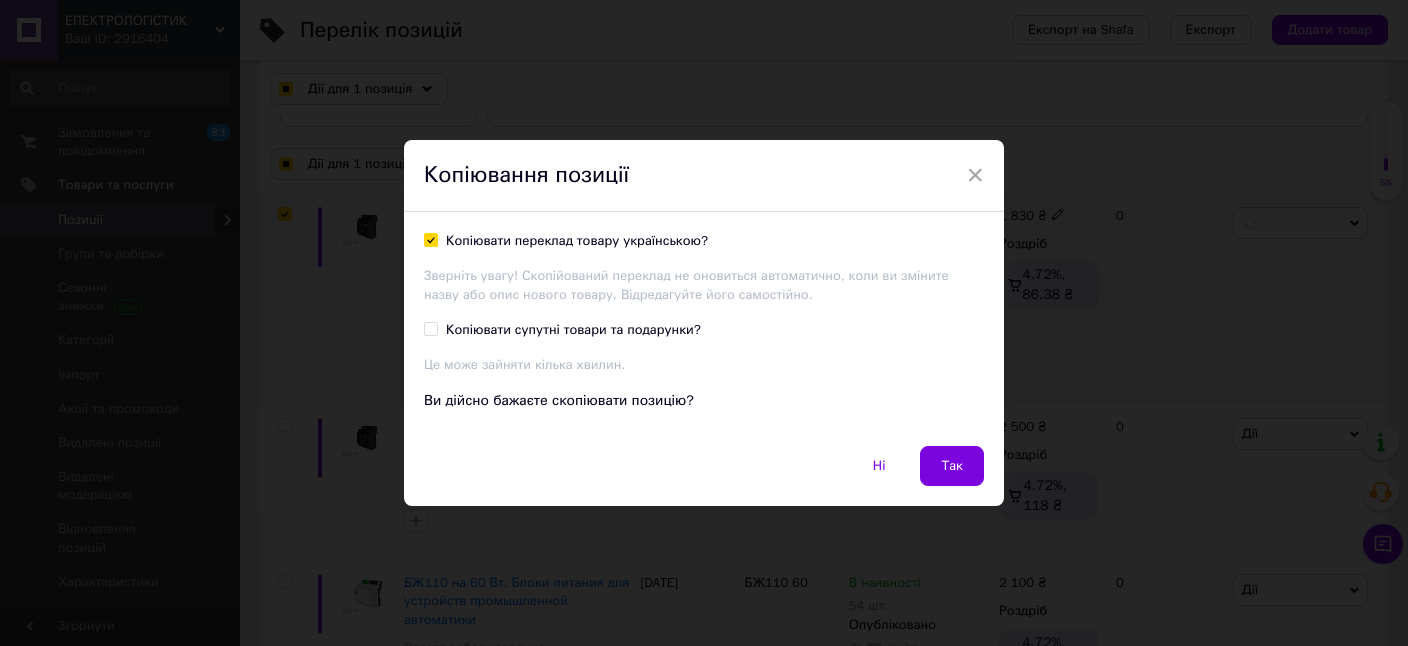 checkbox on "true" 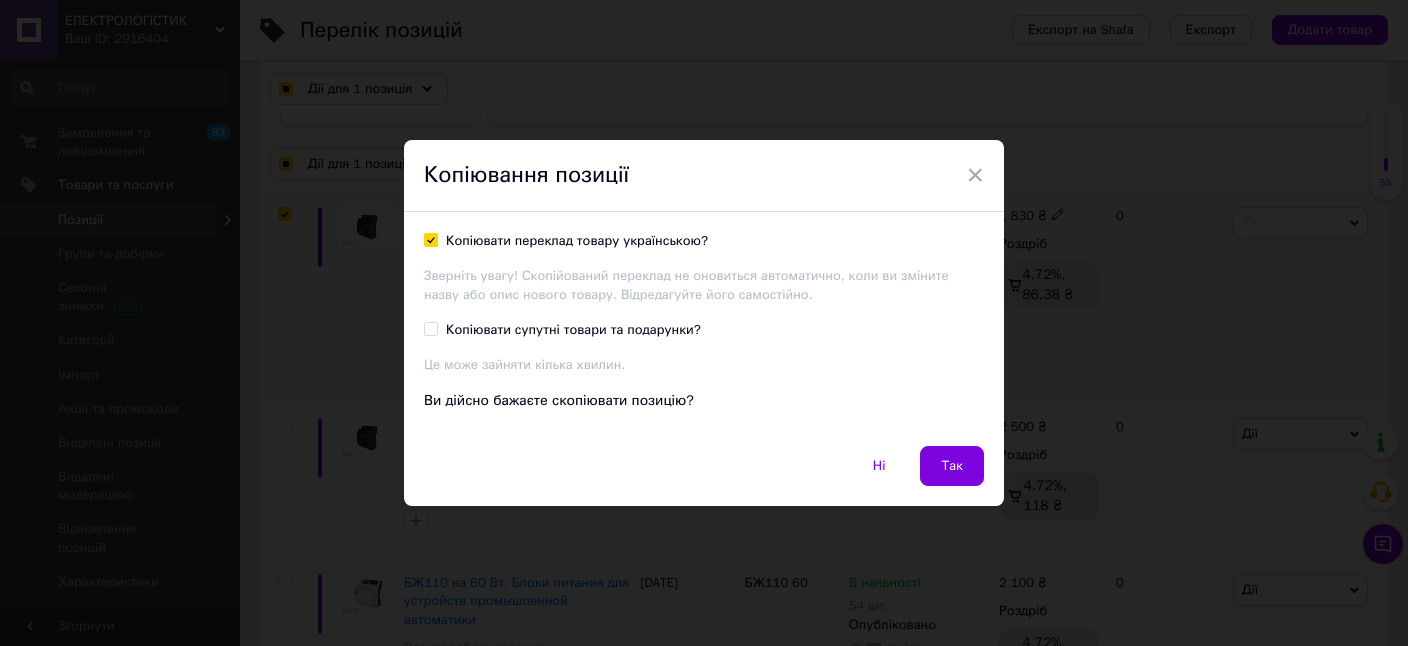 checkbox on "true" 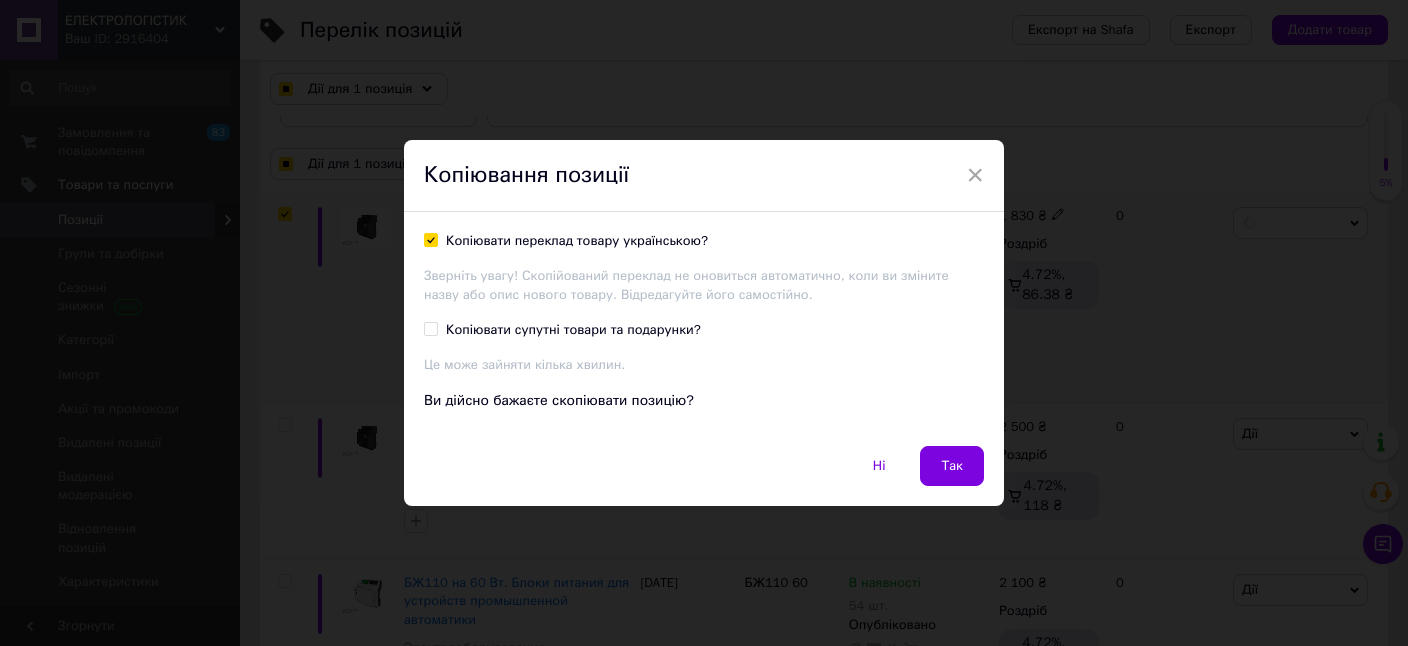 checkbox on "true" 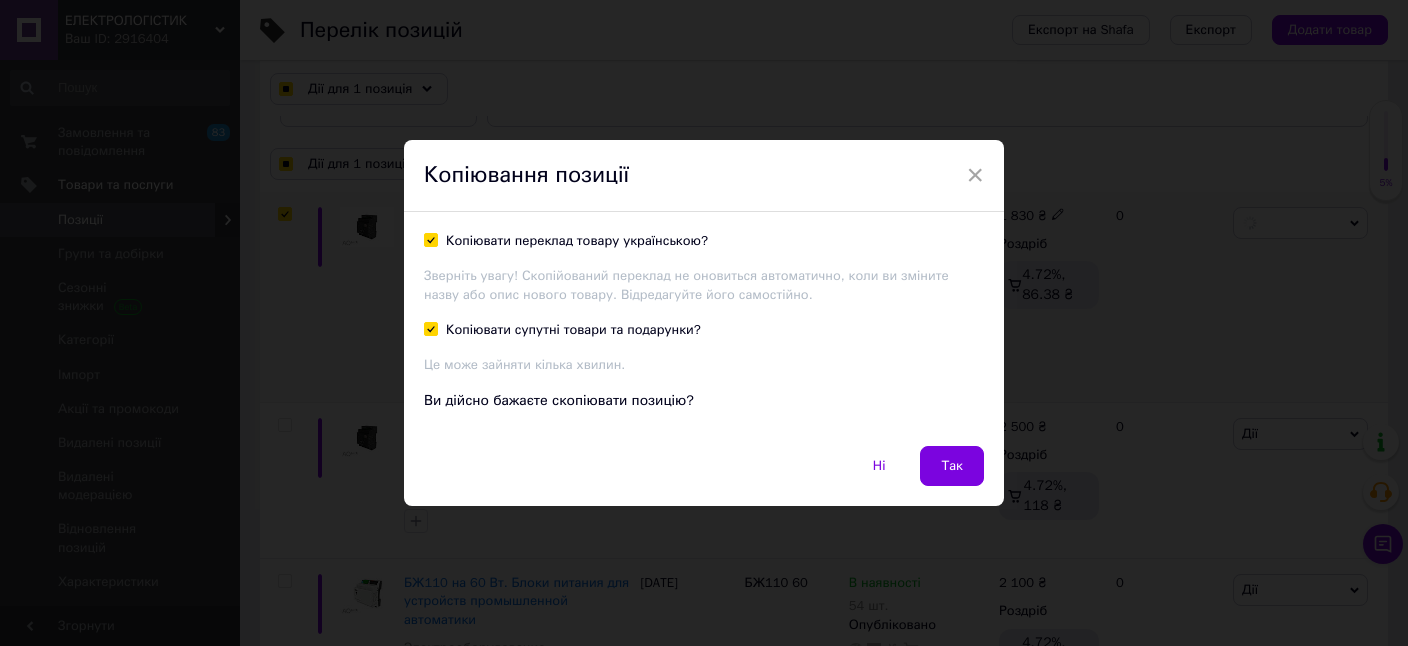 checkbox on "true" 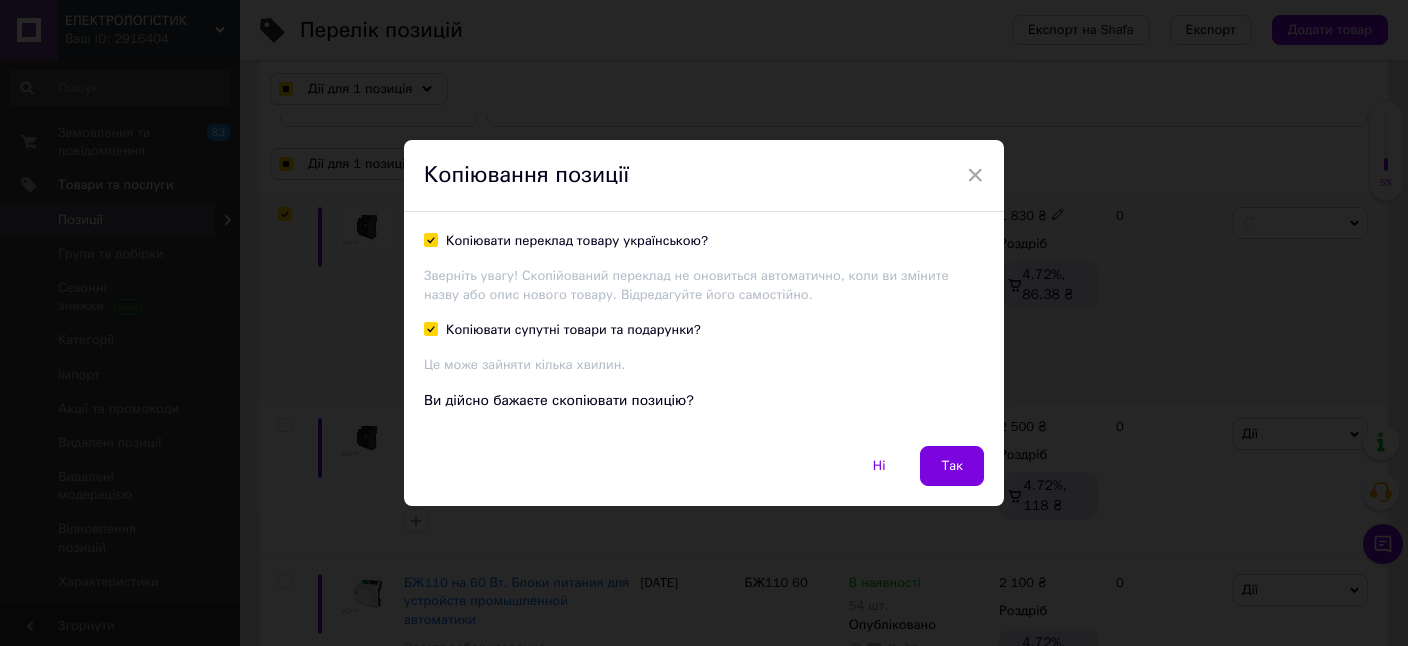 checkbox on "true" 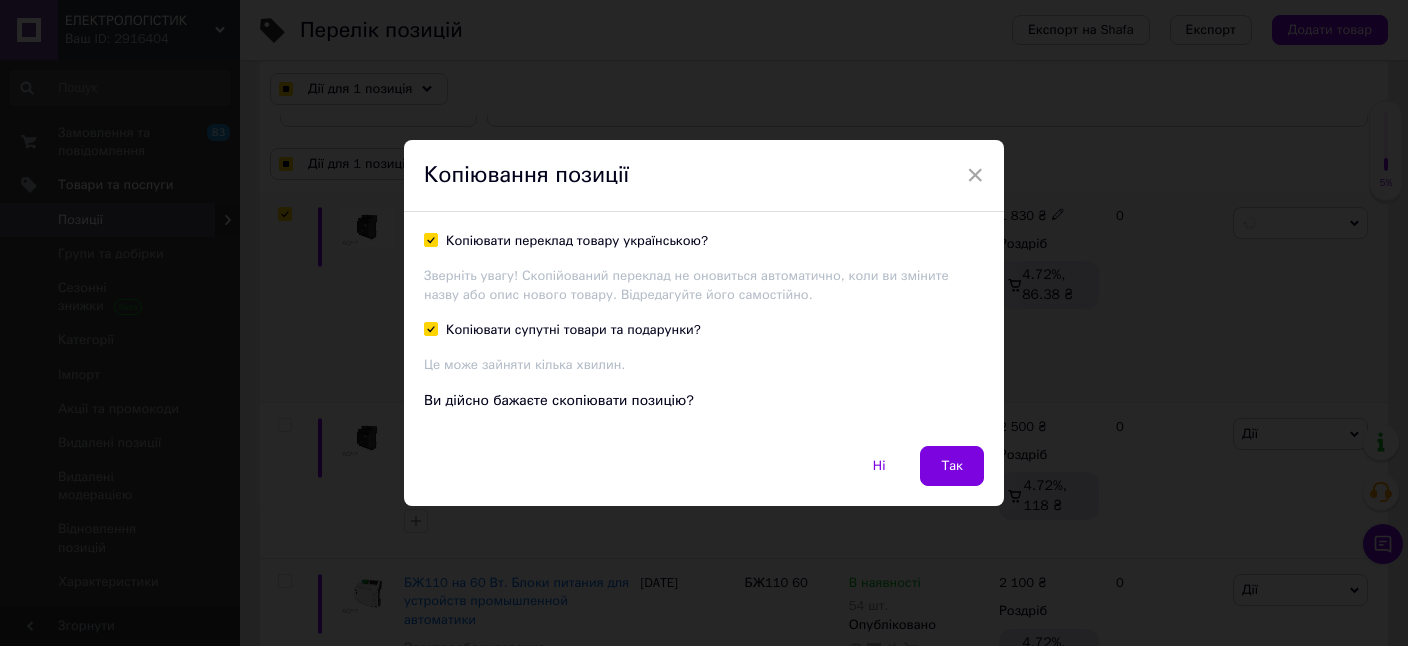 checkbox on "true" 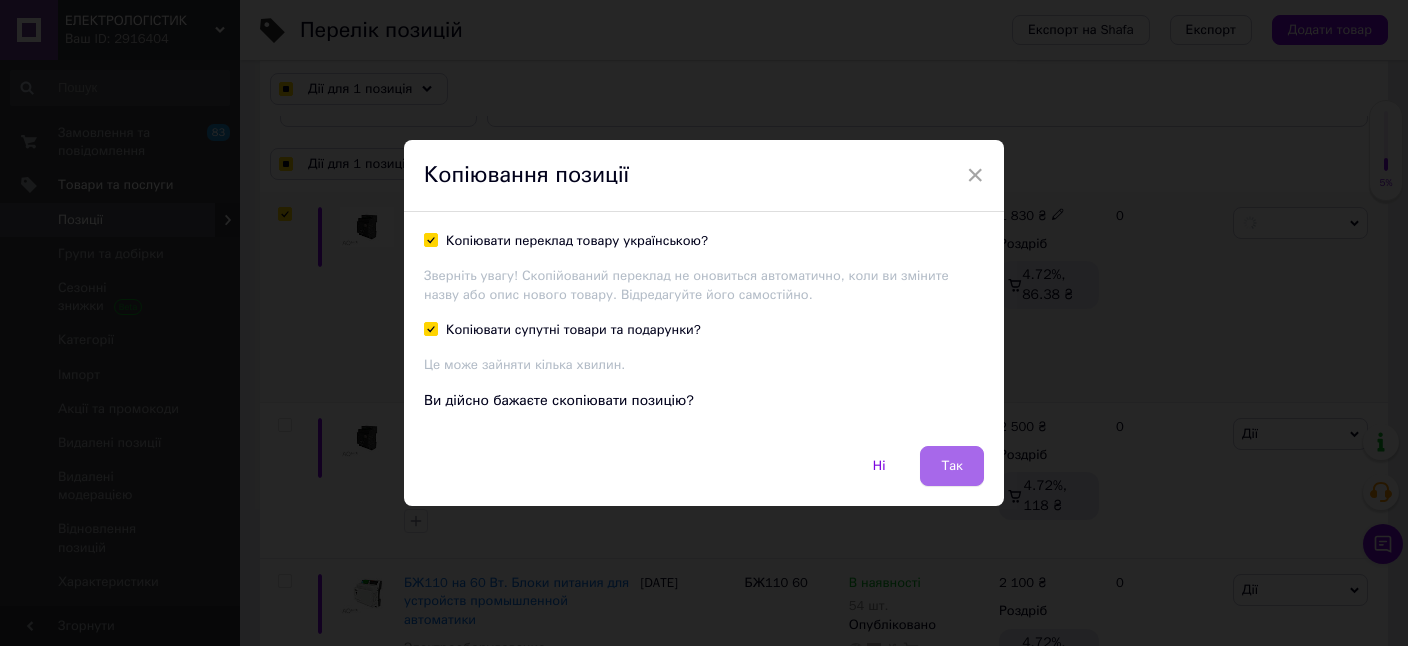 click on "Так" at bounding box center [952, 466] 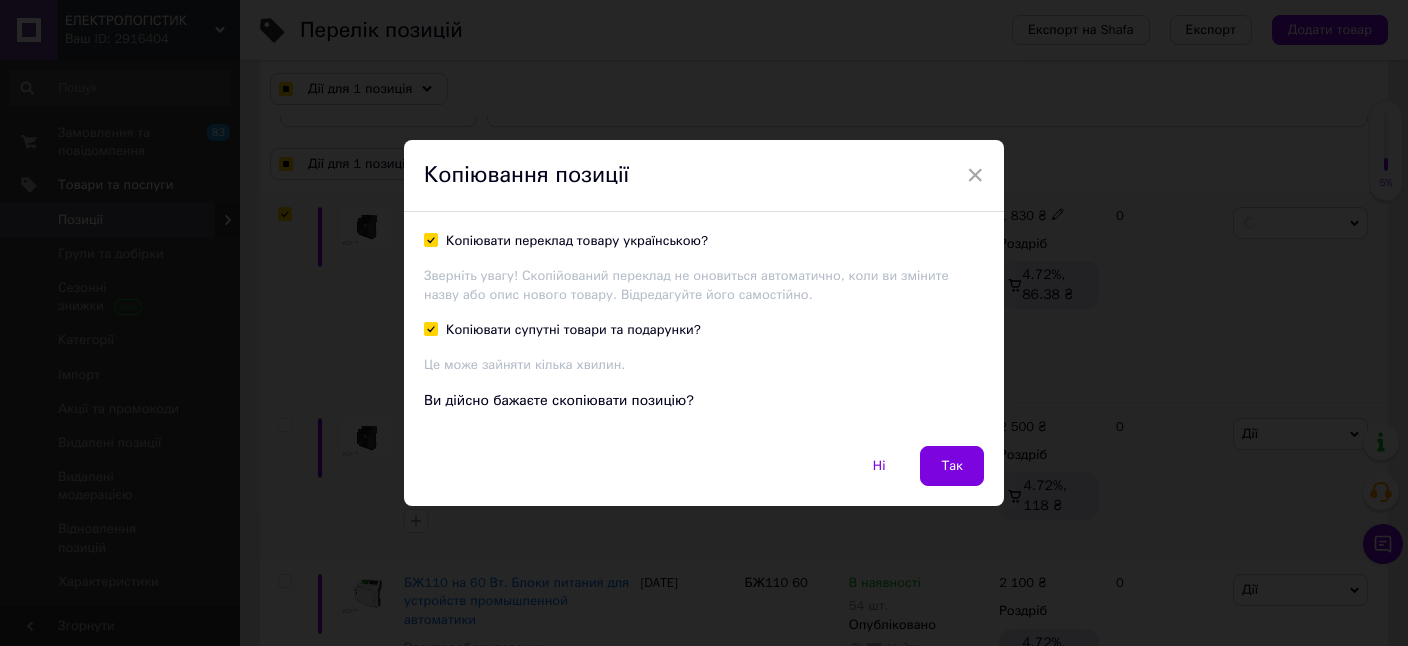 checkbox on "true" 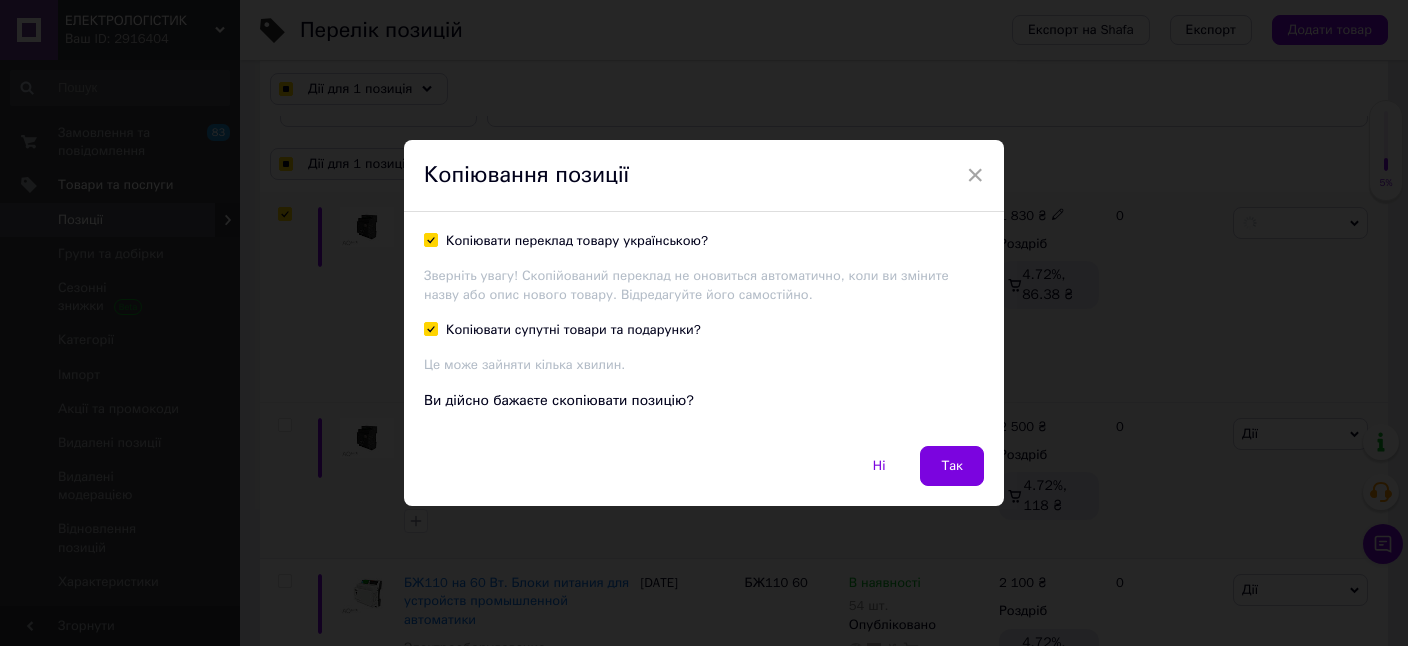 checkbox on "true" 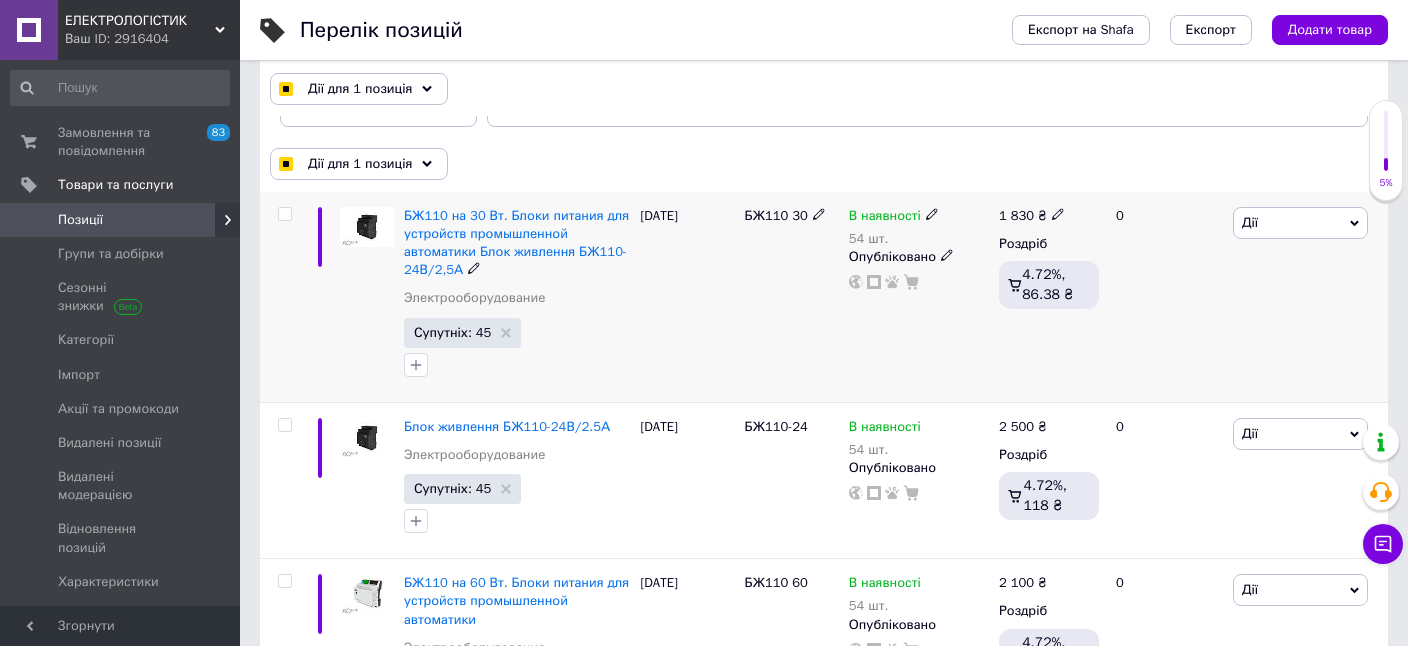 checkbox on "false" 